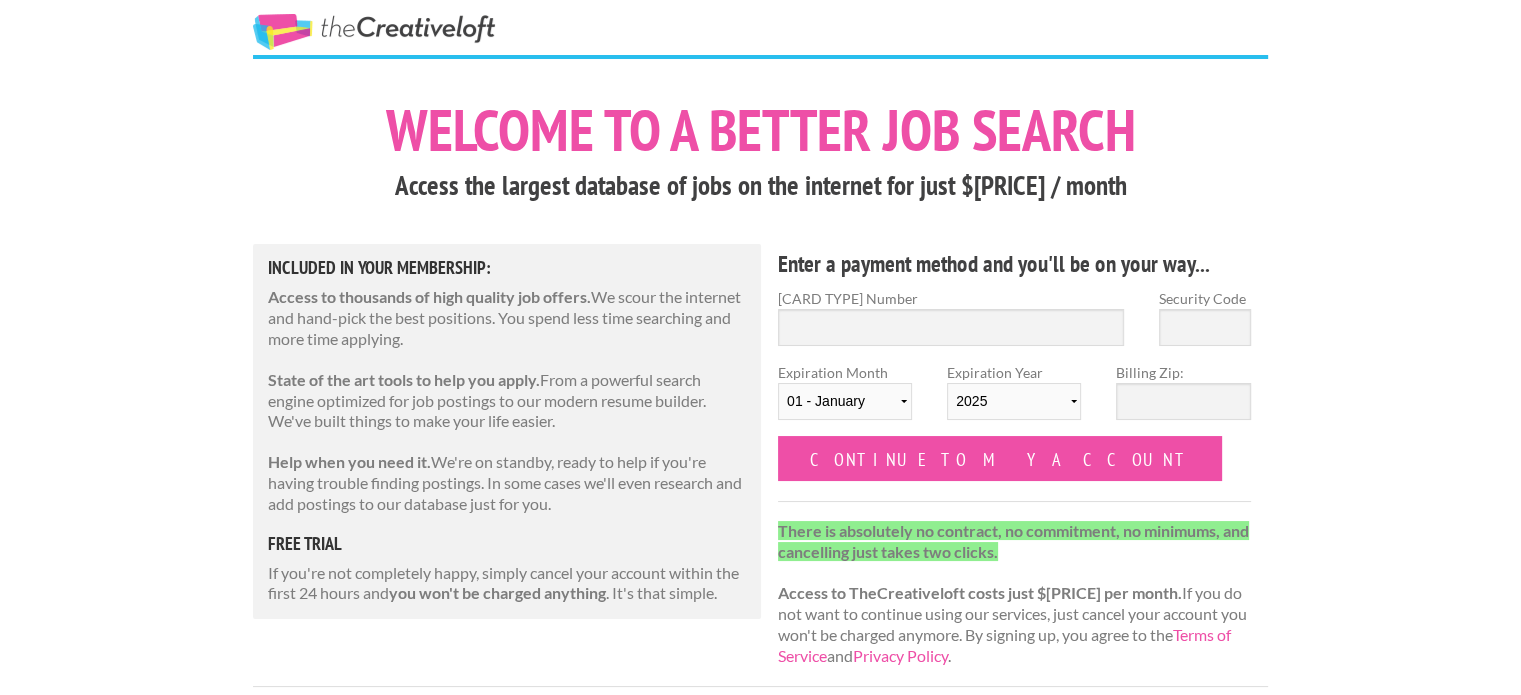 scroll, scrollTop: 0, scrollLeft: 0, axis: both 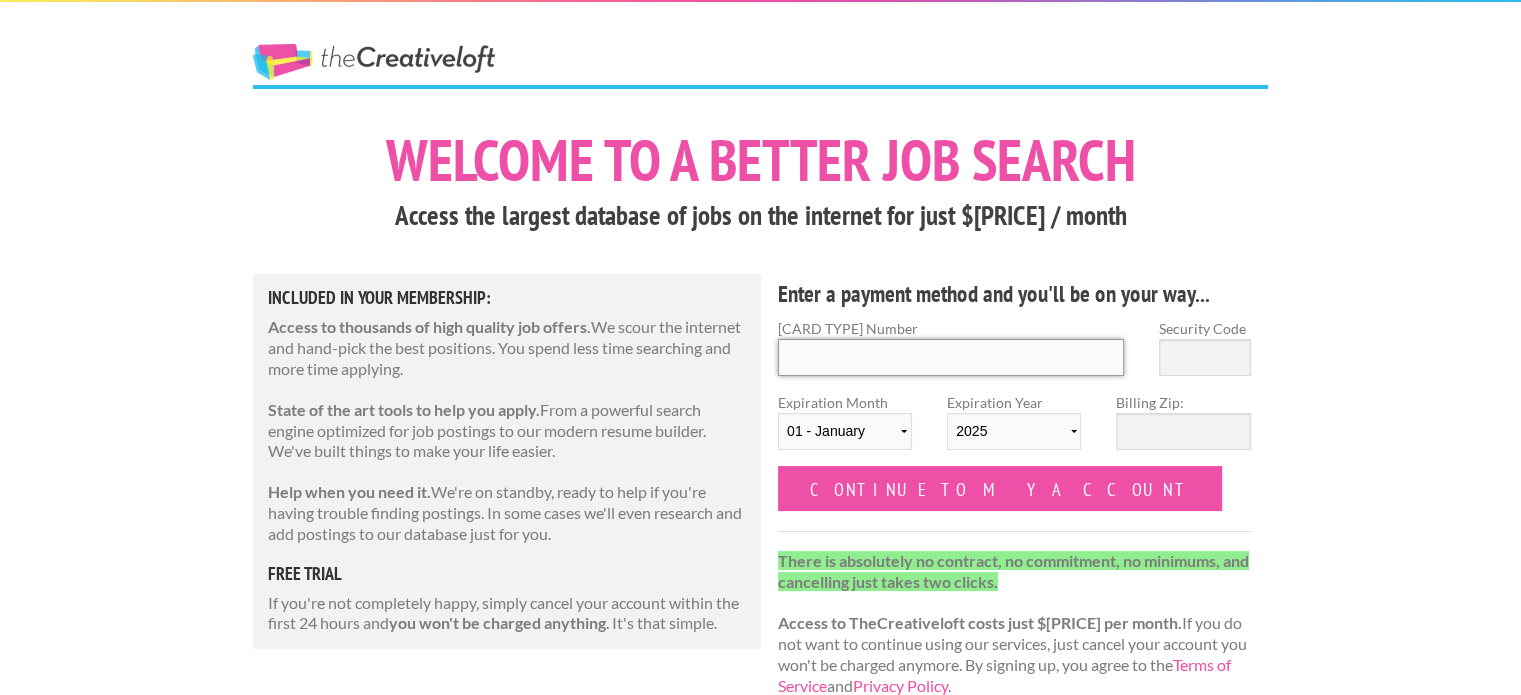 click on "[CARD TYPE] Number" at bounding box center (951, 357) 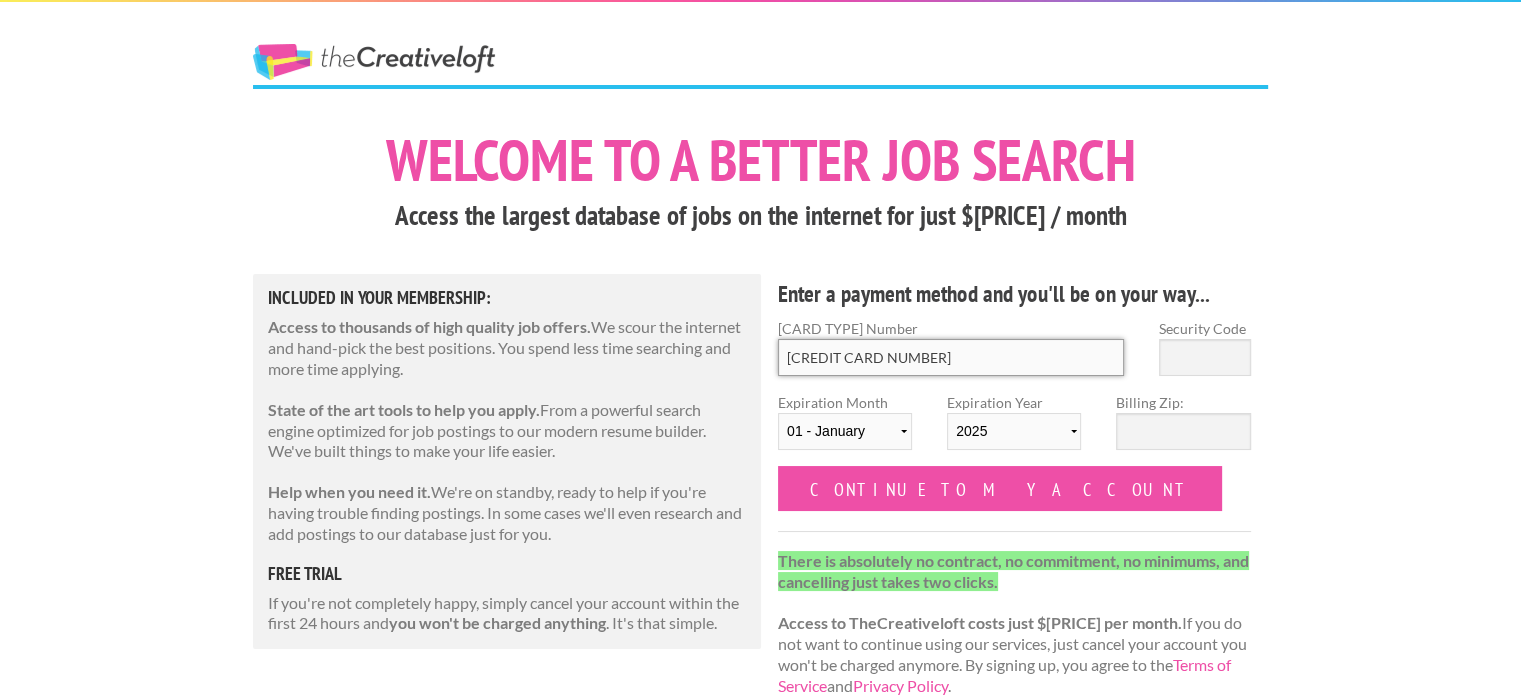 type on "[CREDIT CARD NUMBER]" 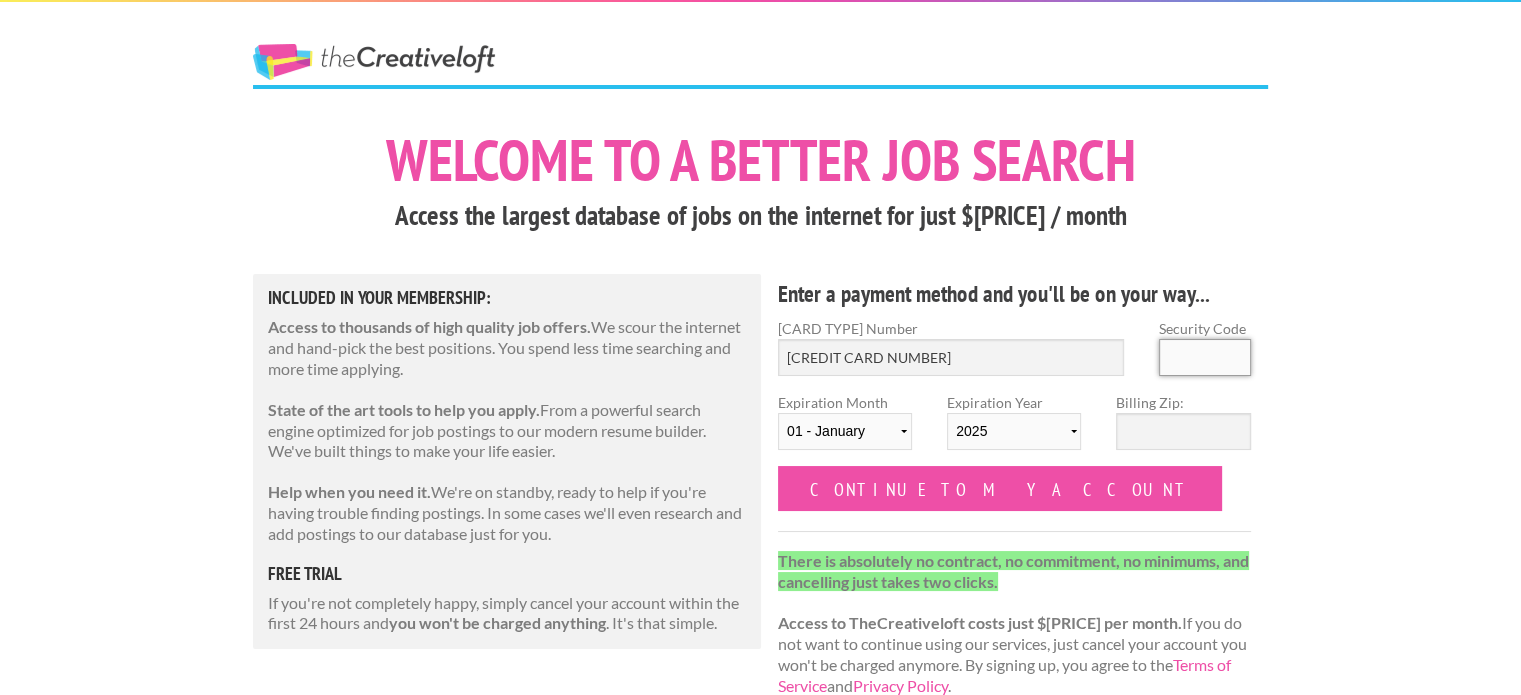 click on "Security Code" at bounding box center [1205, 357] 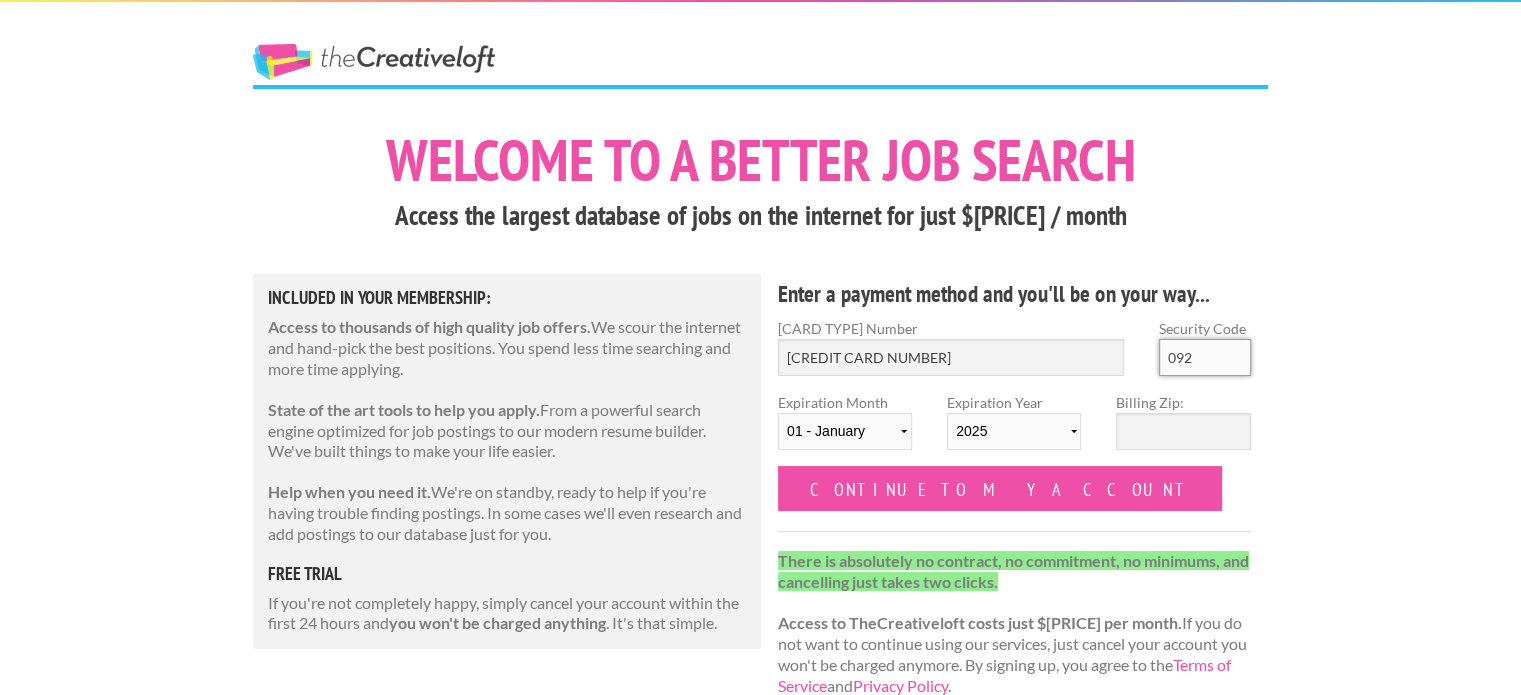 type on "092" 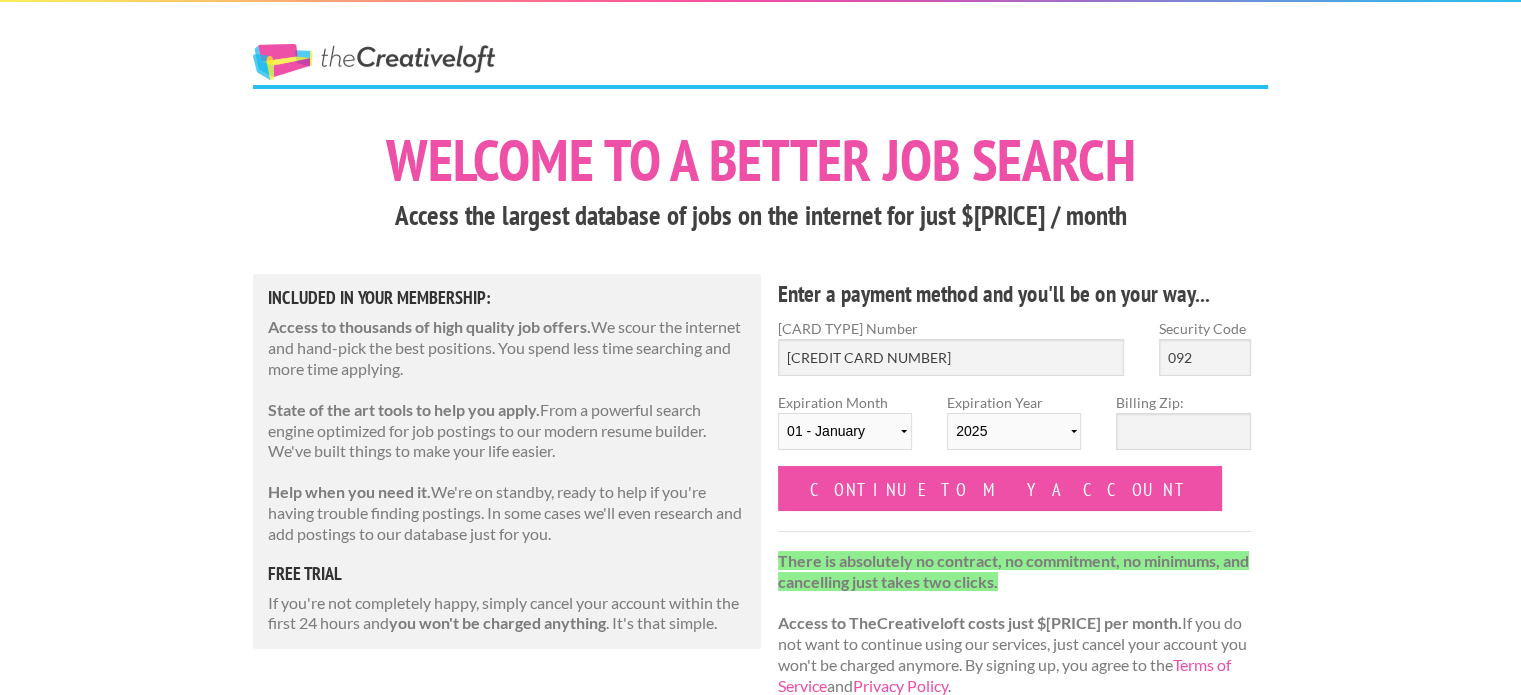 click on "Expiration Month
01 - January
02 - February
03 - March
04 - April
05 - May
06 - June
07 - July
08 - August
09 - September
10 - October
11 - November
12 - December" at bounding box center [845, 429] 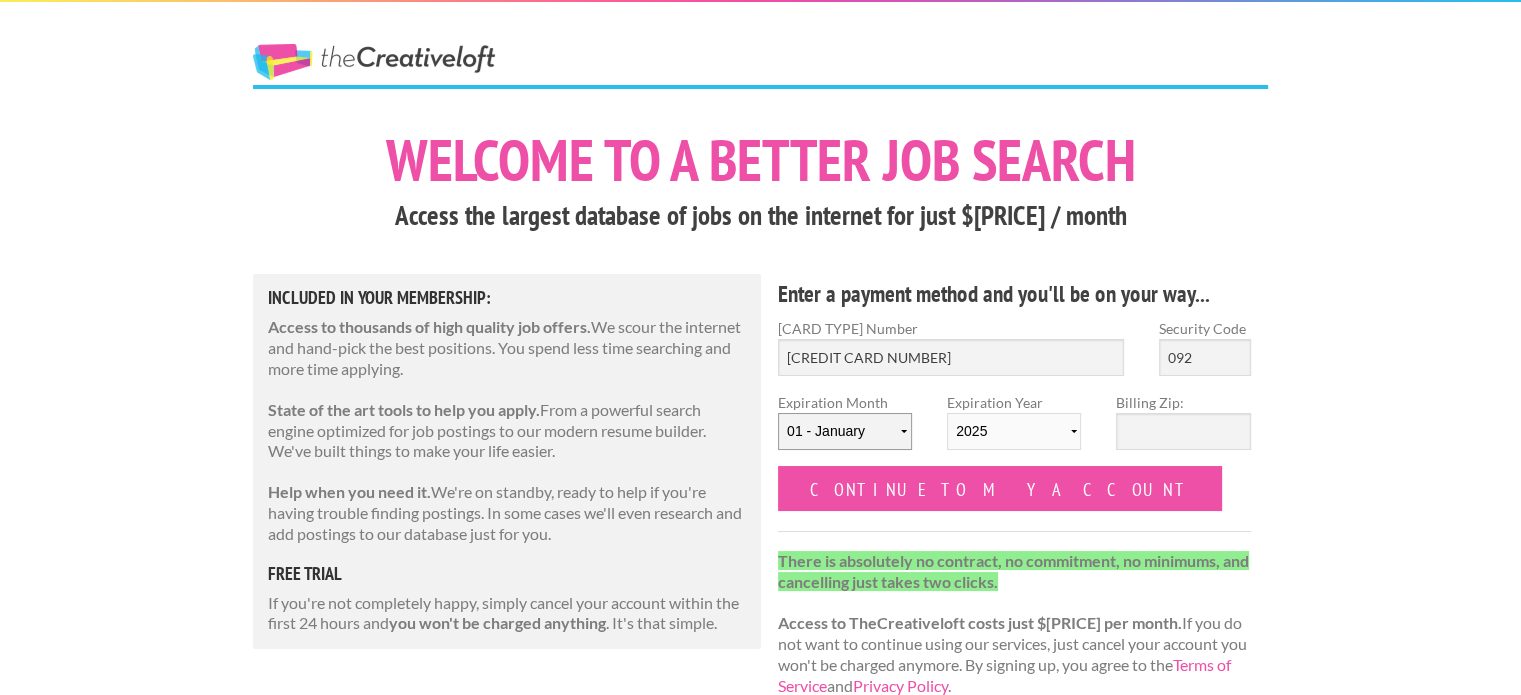 click on "01 - January
02 - February
03 - March
04 - April
05 - May
06 - June
07 - July
08 - August
09 - September
10 - October
11 - November
12 - December" at bounding box center [845, 431] 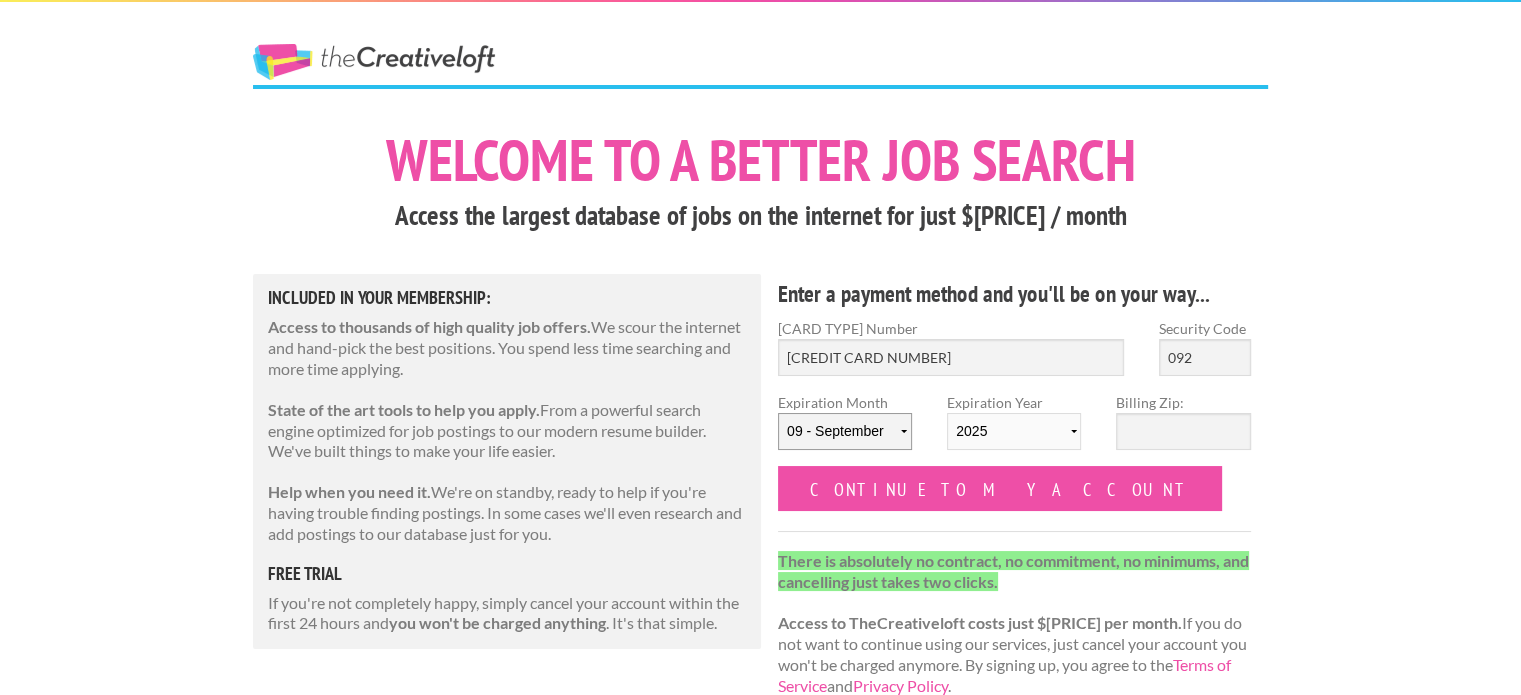 click on "01 - January
02 - February
03 - March
04 - April
05 - May
06 - June
07 - July
08 - August
09 - September
10 - October
11 - November
12 - December" at bounding box center (845, 431) 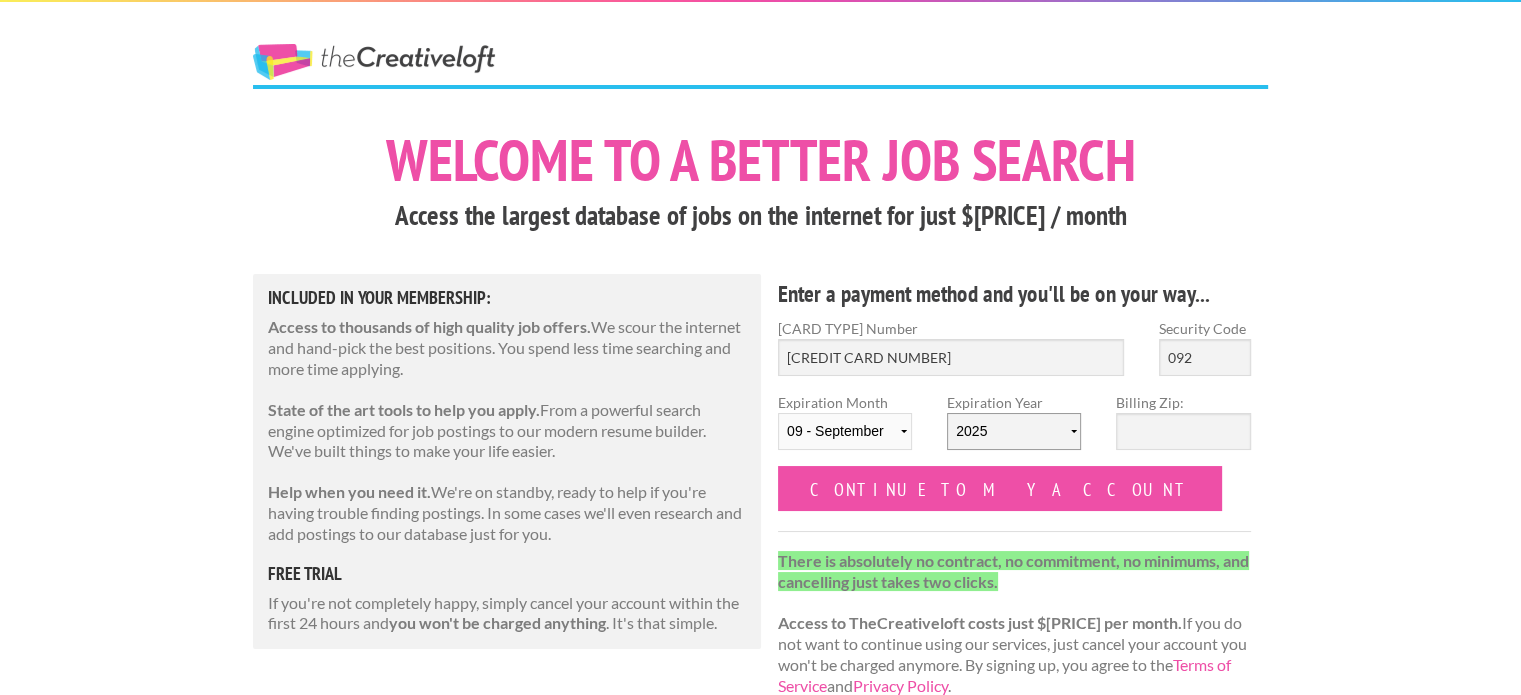click on "2025
2026
2027
2028
2029
2030
2031
2032
2033
2034" at bounding box center [1014, 431] 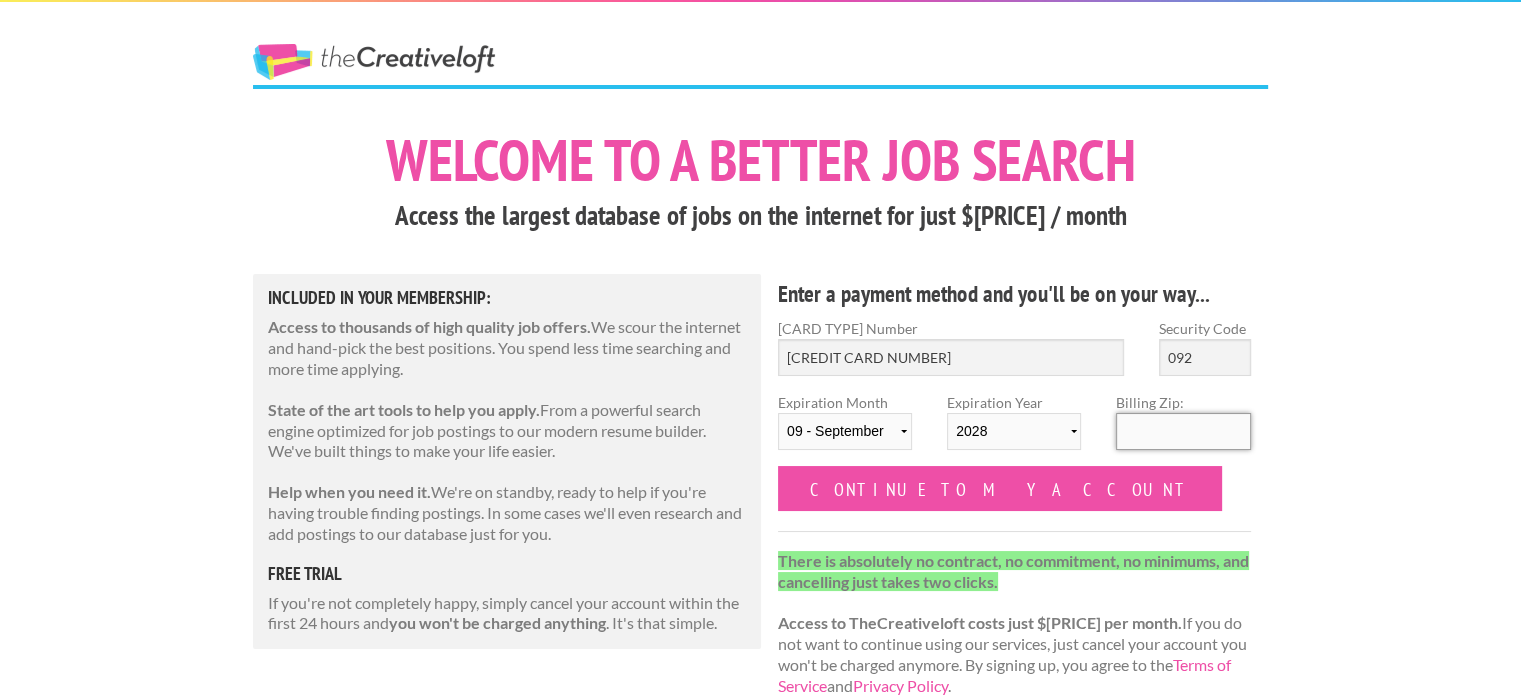 click on "Billing Zip:" at bounding box center [1183, 431] 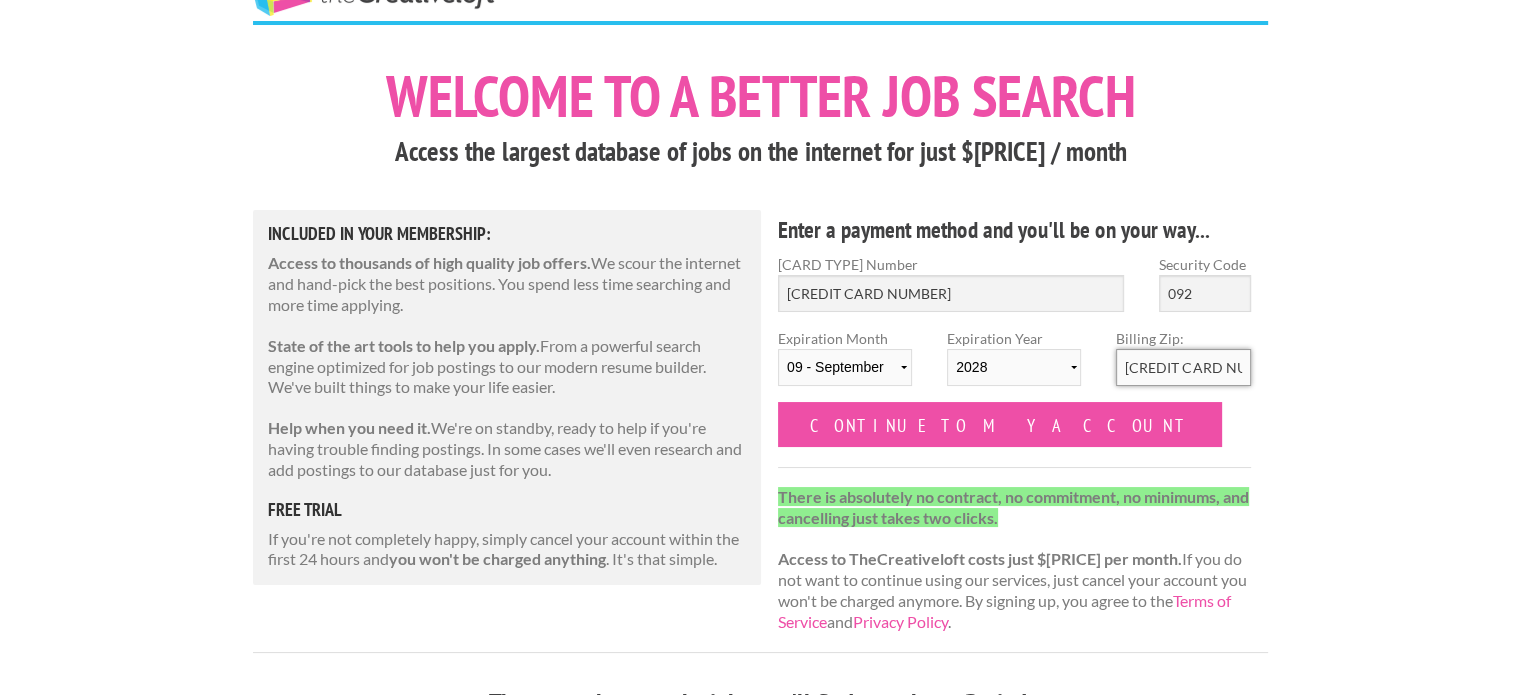 scroll, scrollTop: 100, scrollLeft: 0, axis: vertical 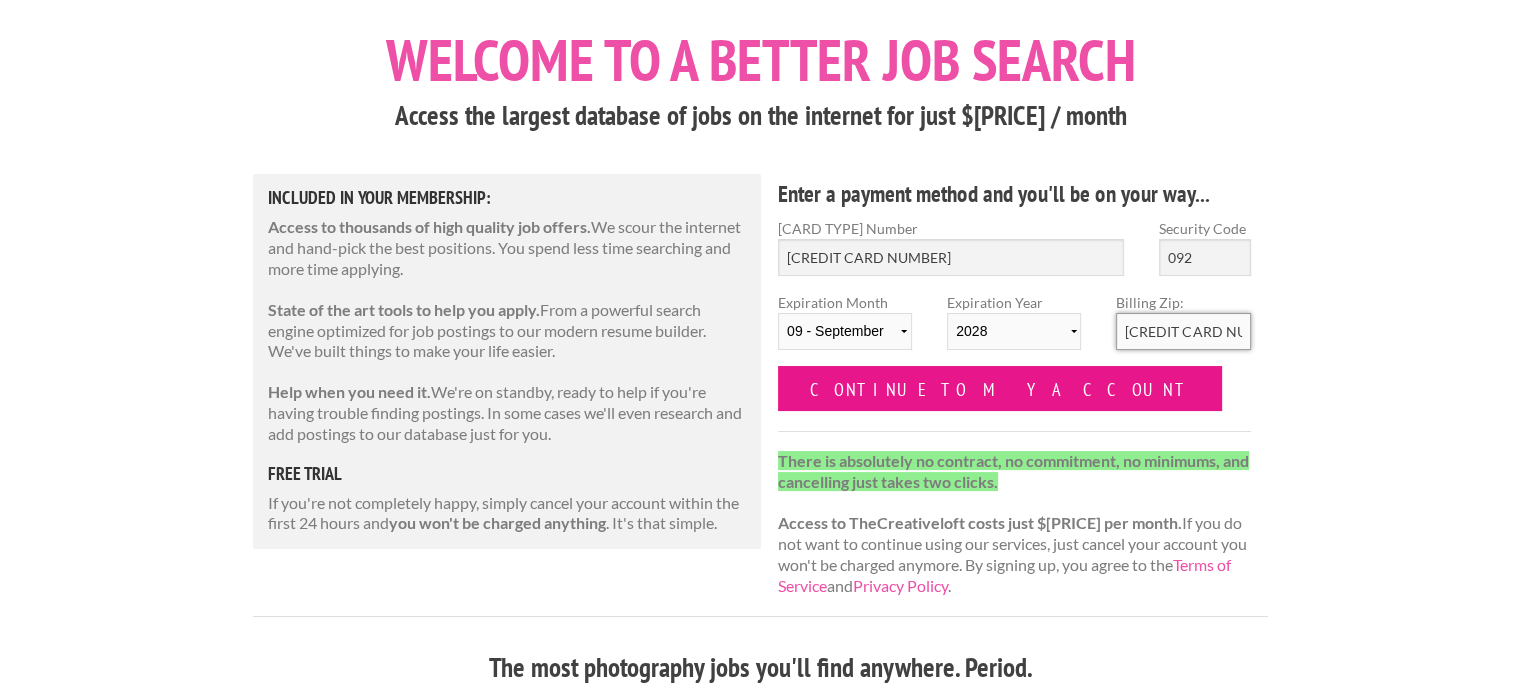 type on "46075" 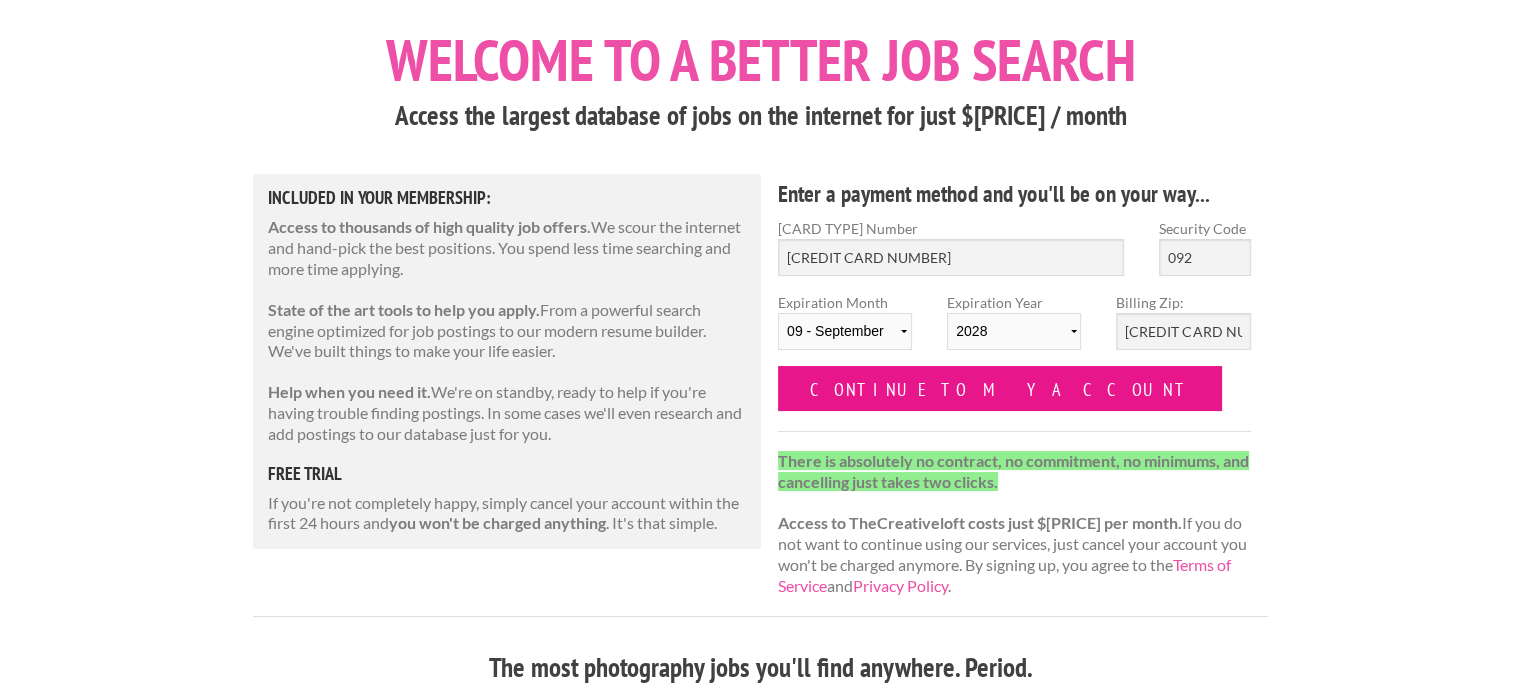 click on "Continue to my account" at bounding box center [1000, 388] 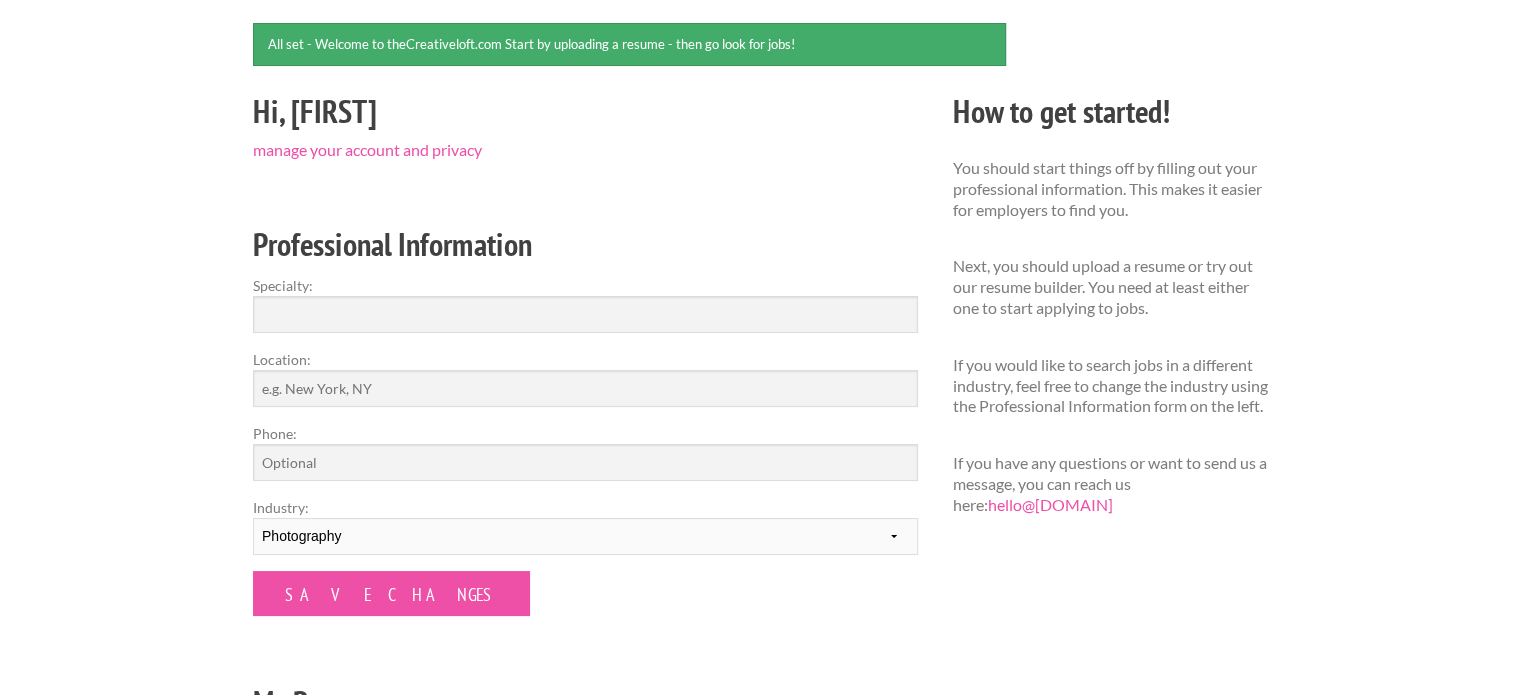scroll, scrollTop: 200, scrollLeft: 0, axis: vertical 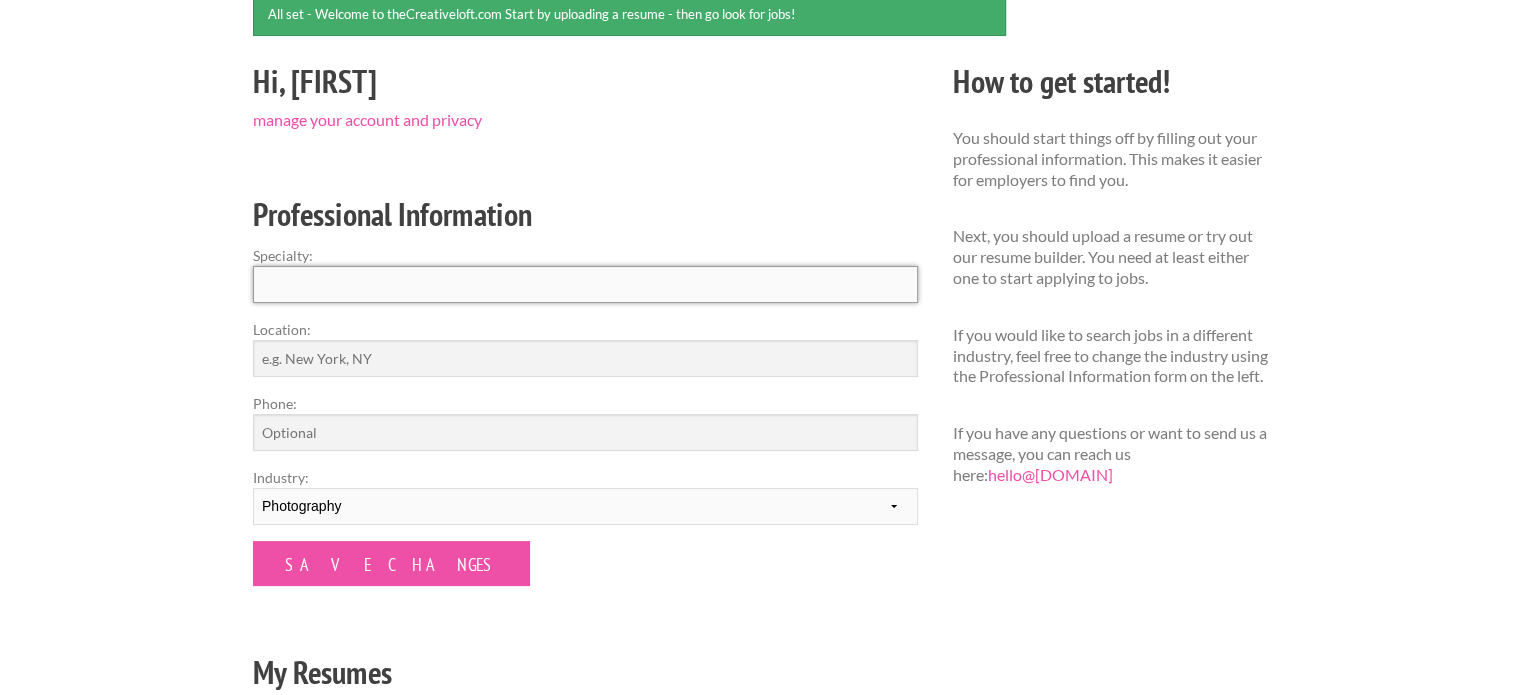 click on "Specialty:" at bounding box center (585, 284) 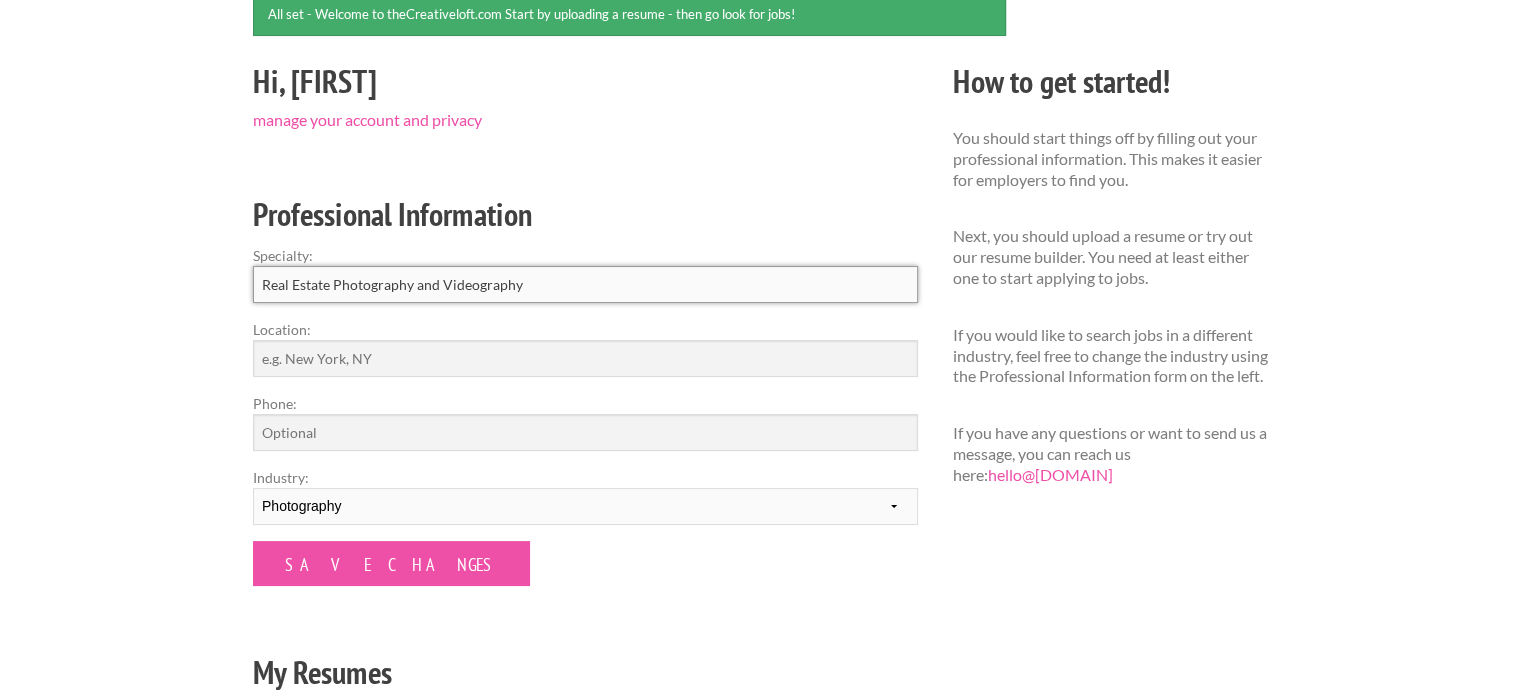 type on "Real Estate Photography and Videography" 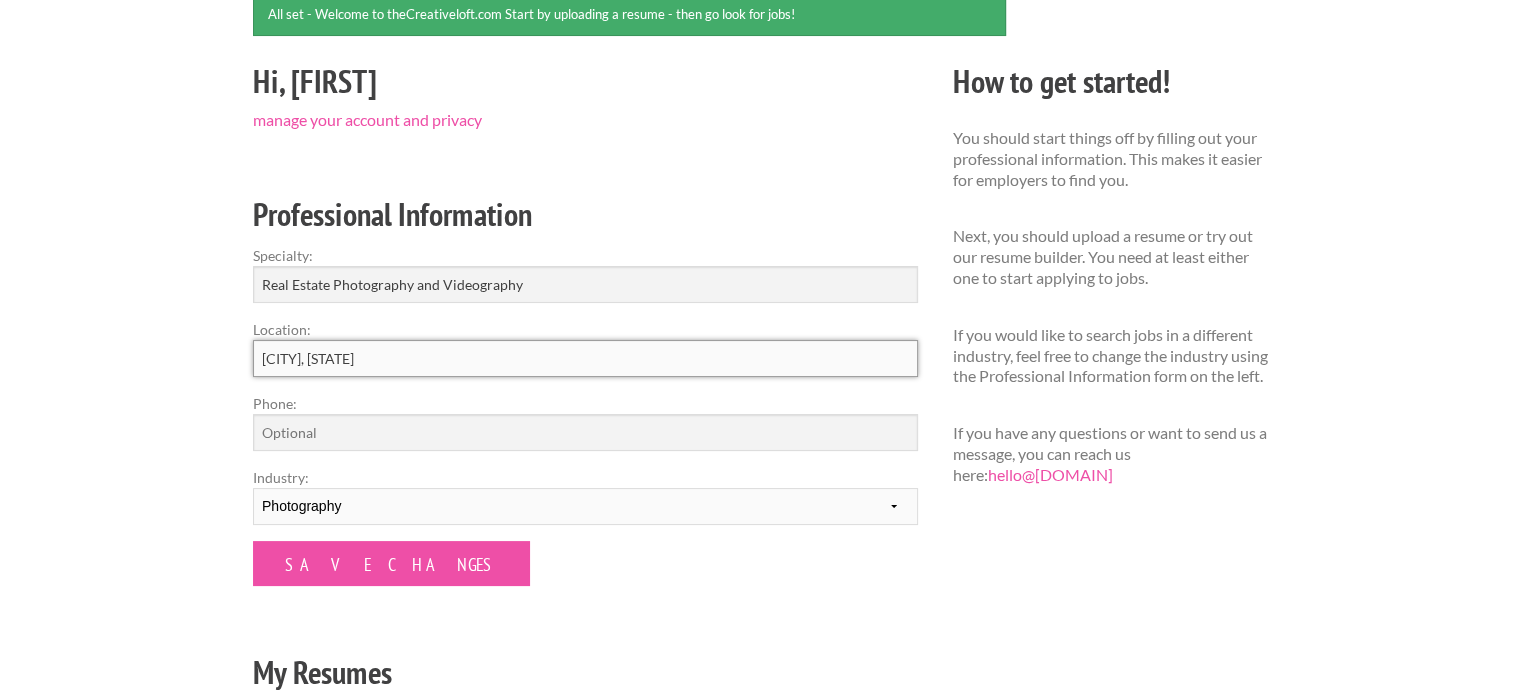 type on "[CITY], [STATE]" 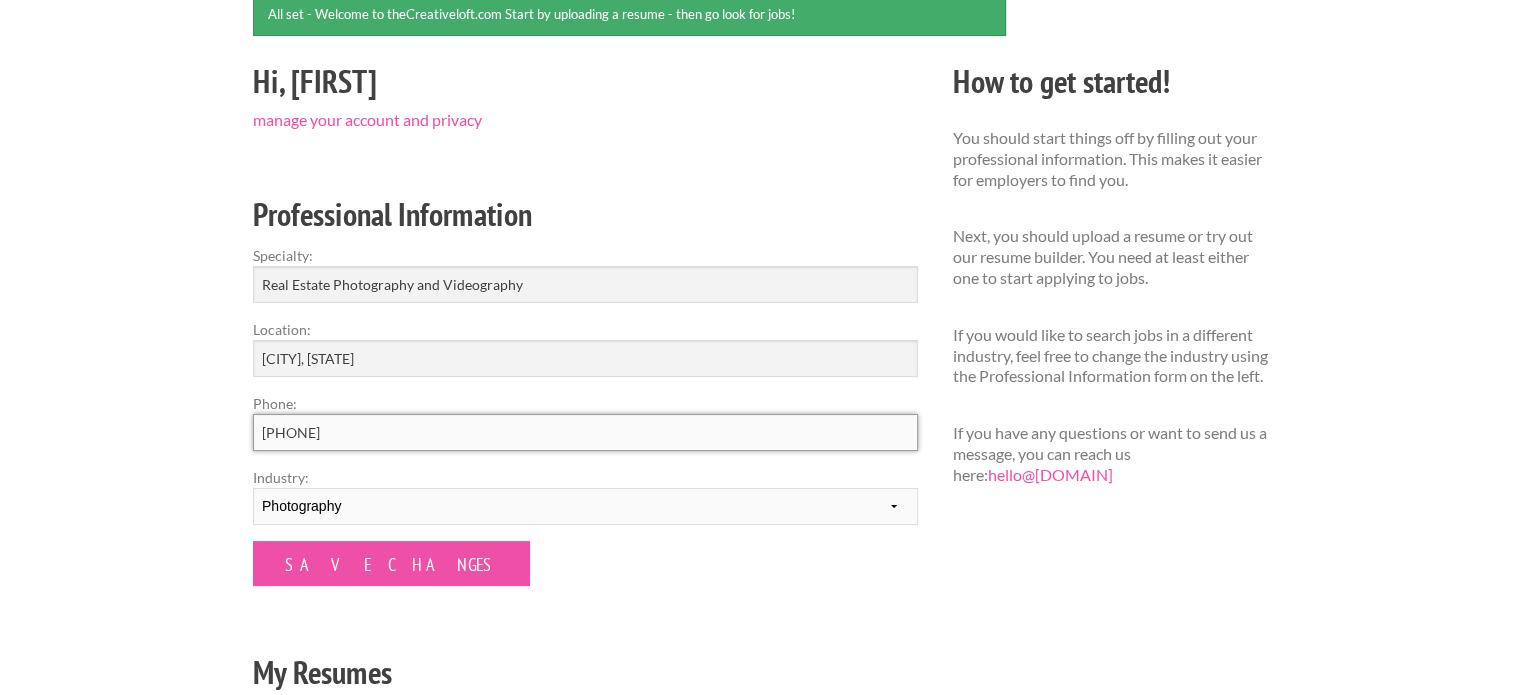 click on "7857616268" at bounding box center [585, 432] 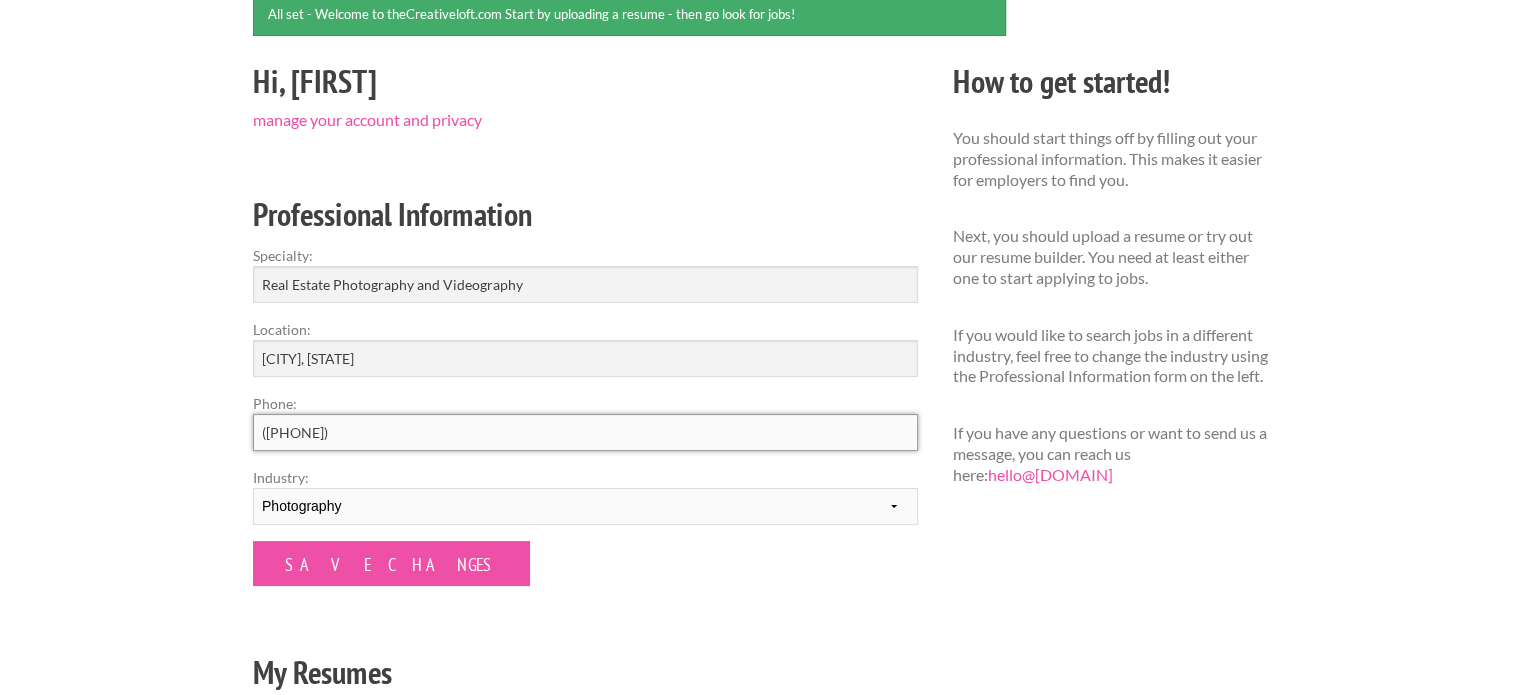 scroll, scrollTop: 400, scrollLeft: 0, axis: vertical 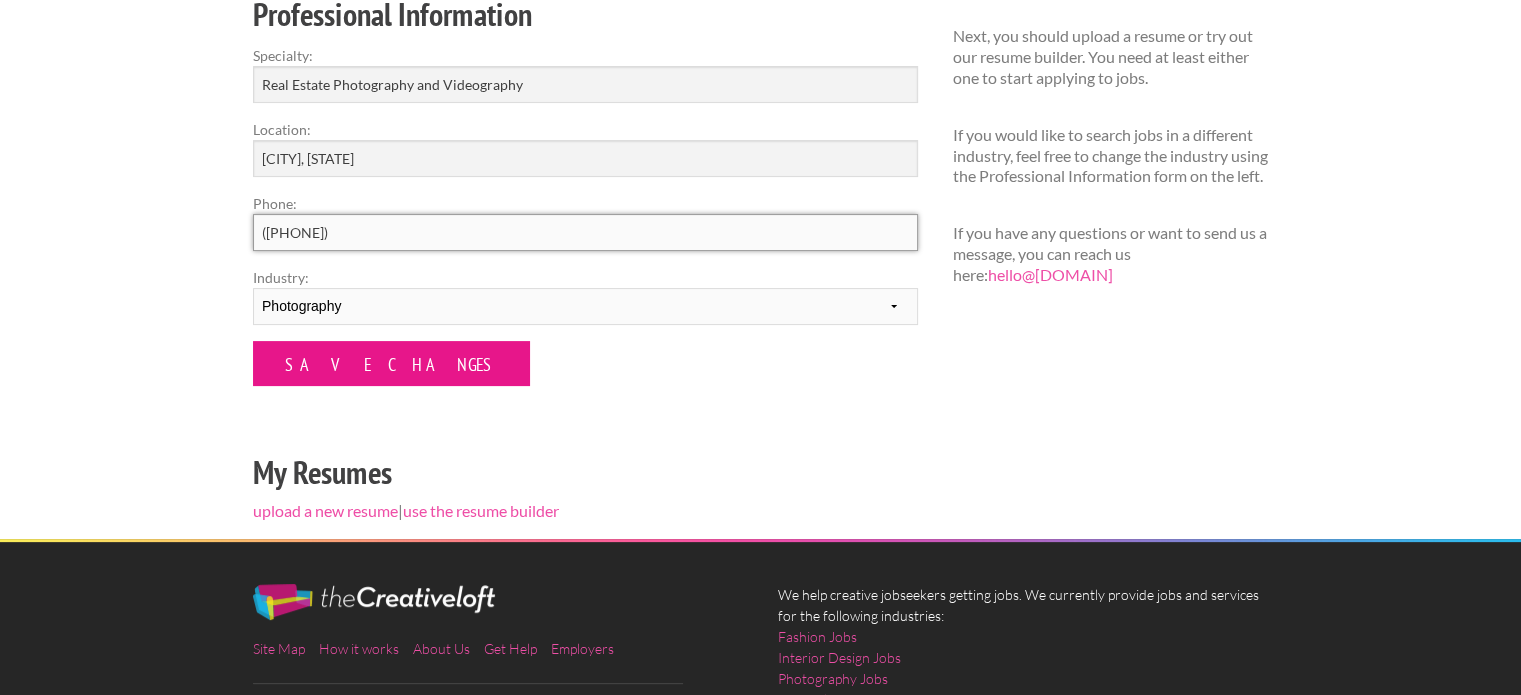 type on "[PHONE]" 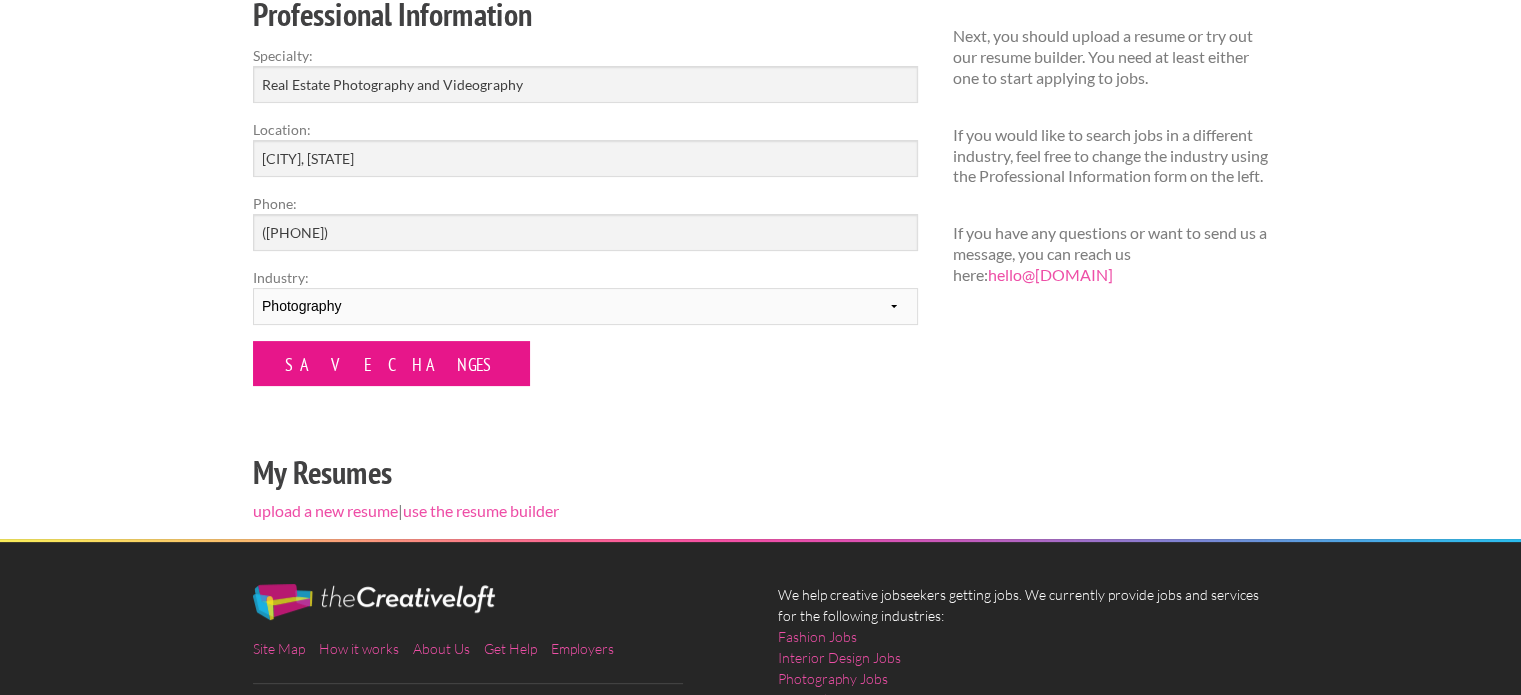 click on "Save Changes" at bounding box center (391, 363) 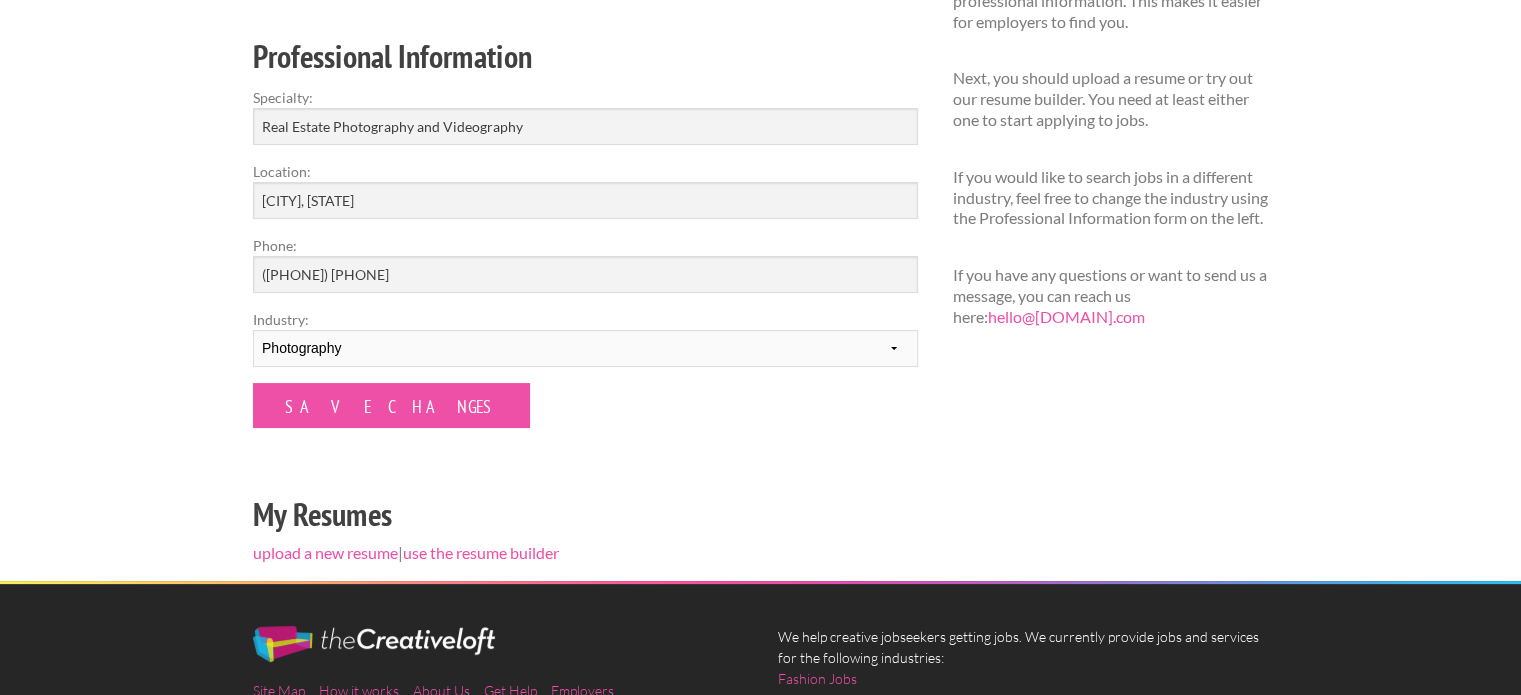 scroll, scrollTop: 400, scrollLeft: 0, axis: vertical 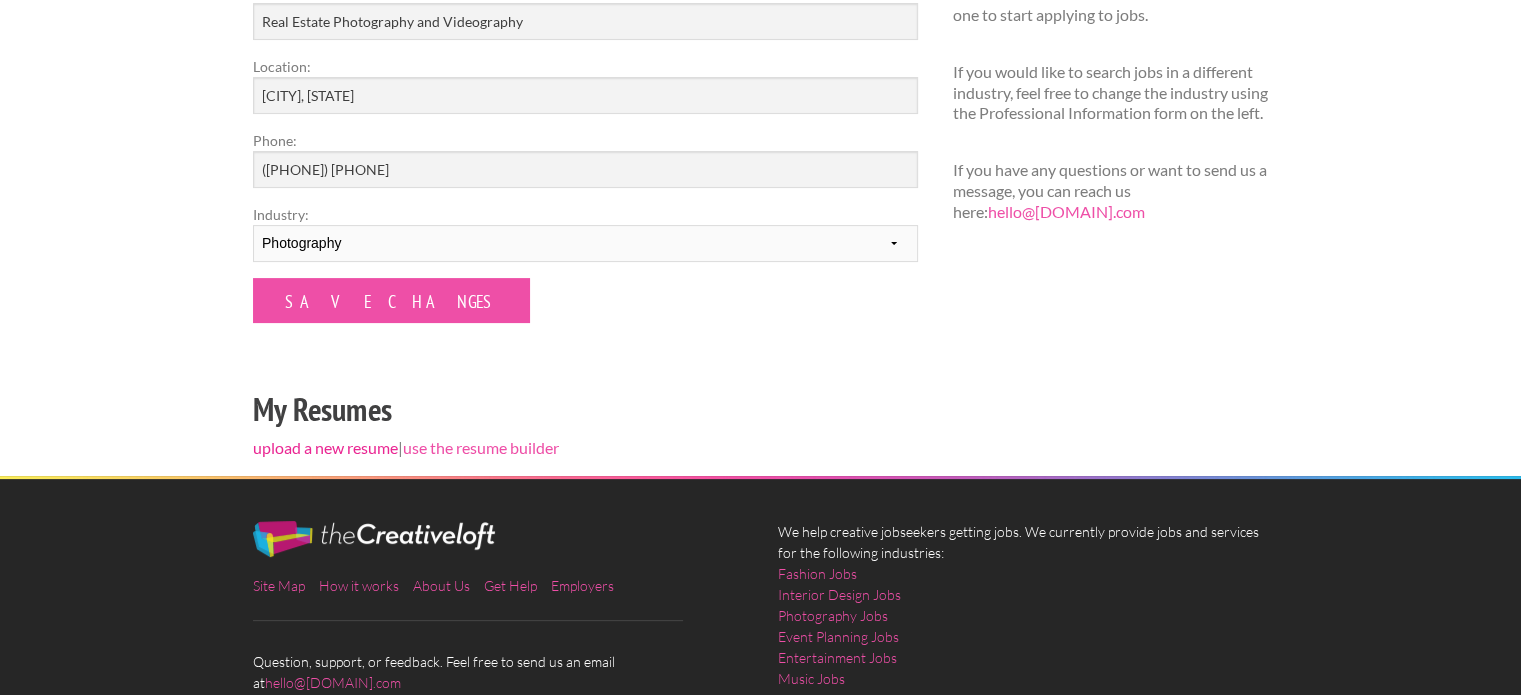 click on "upload a new resume" at bounding box center (325, 447) 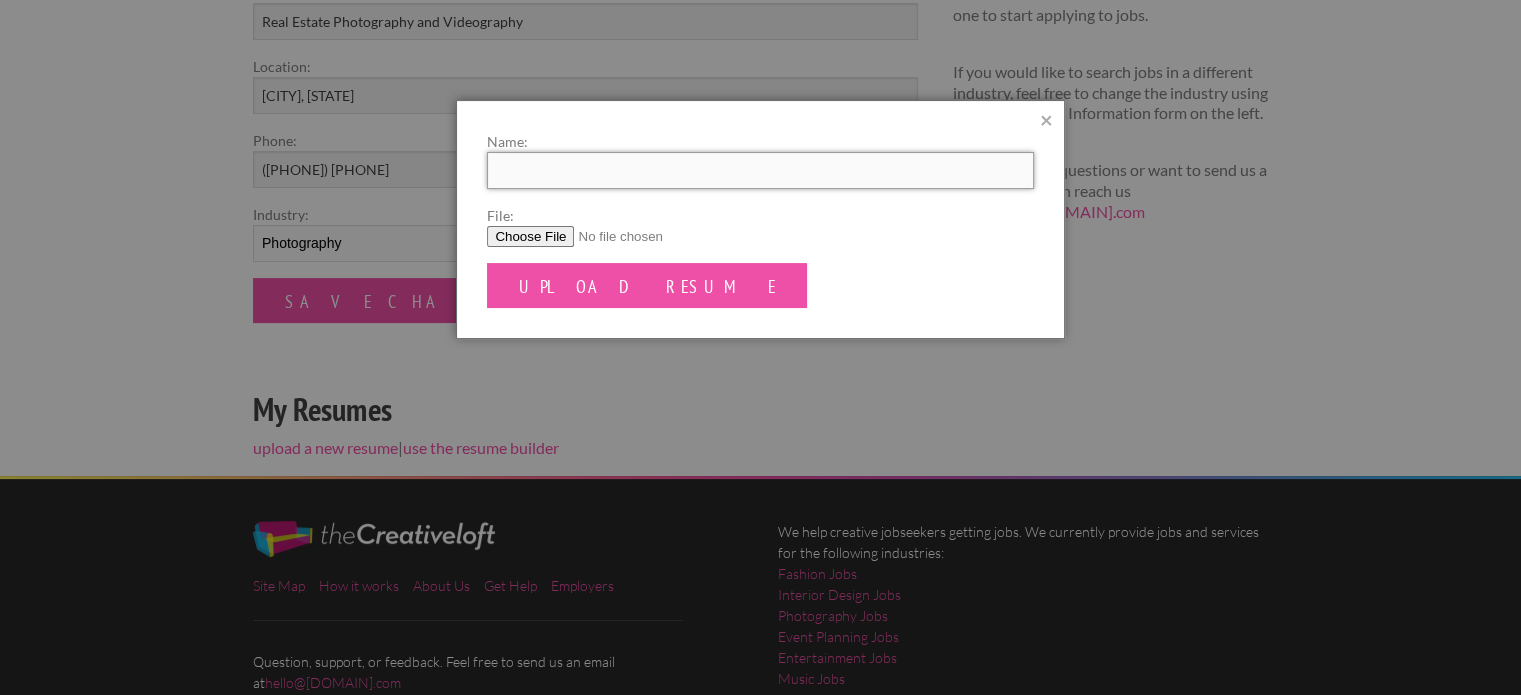 click on "Name:" at bounding box center [760, 170] 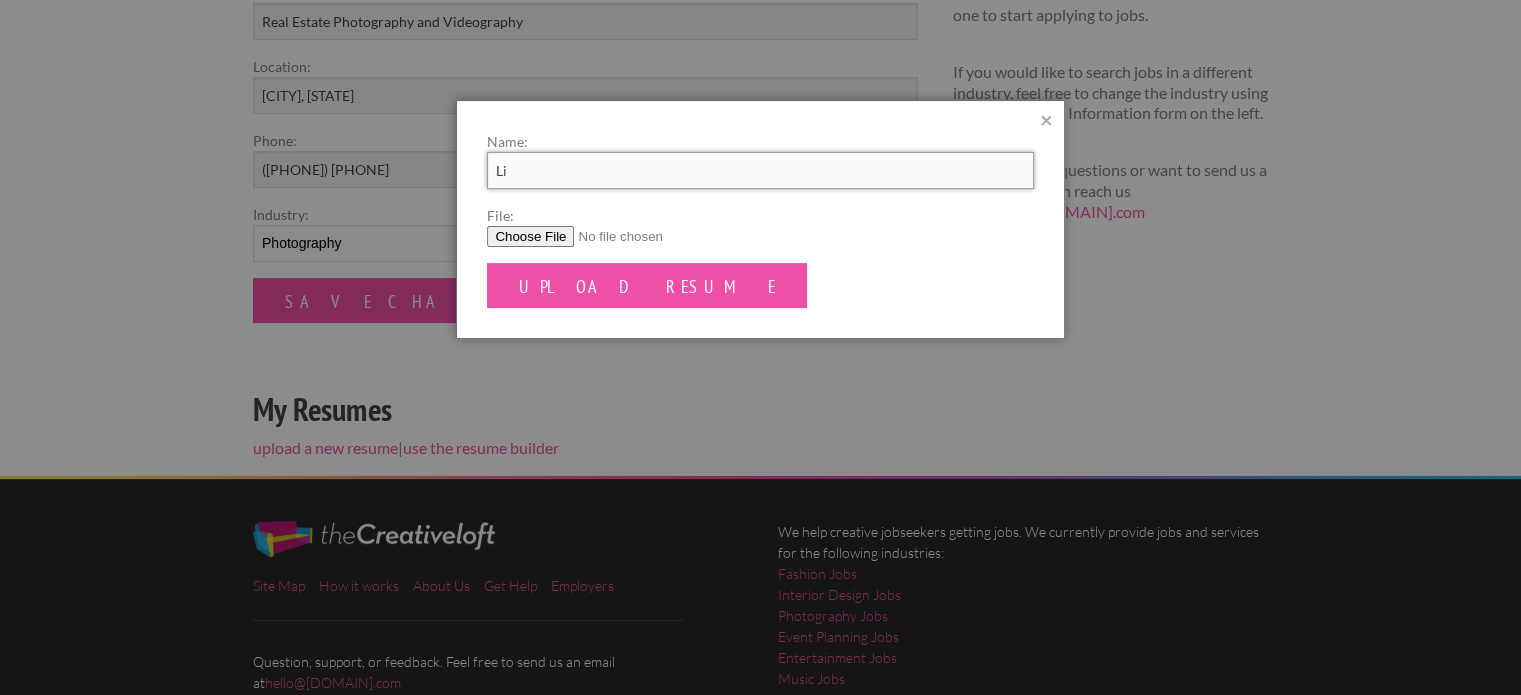 type on "L" 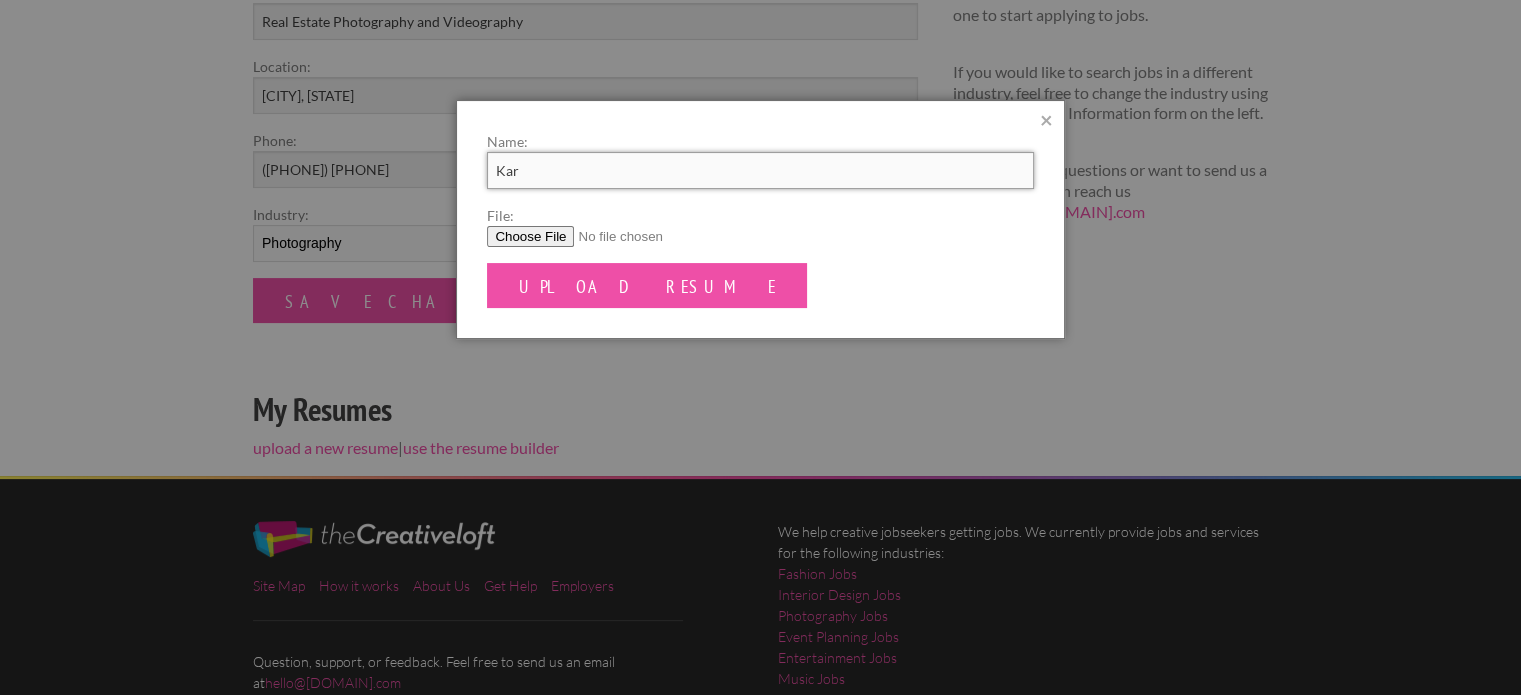 type on "[FIRST] [LAST]" 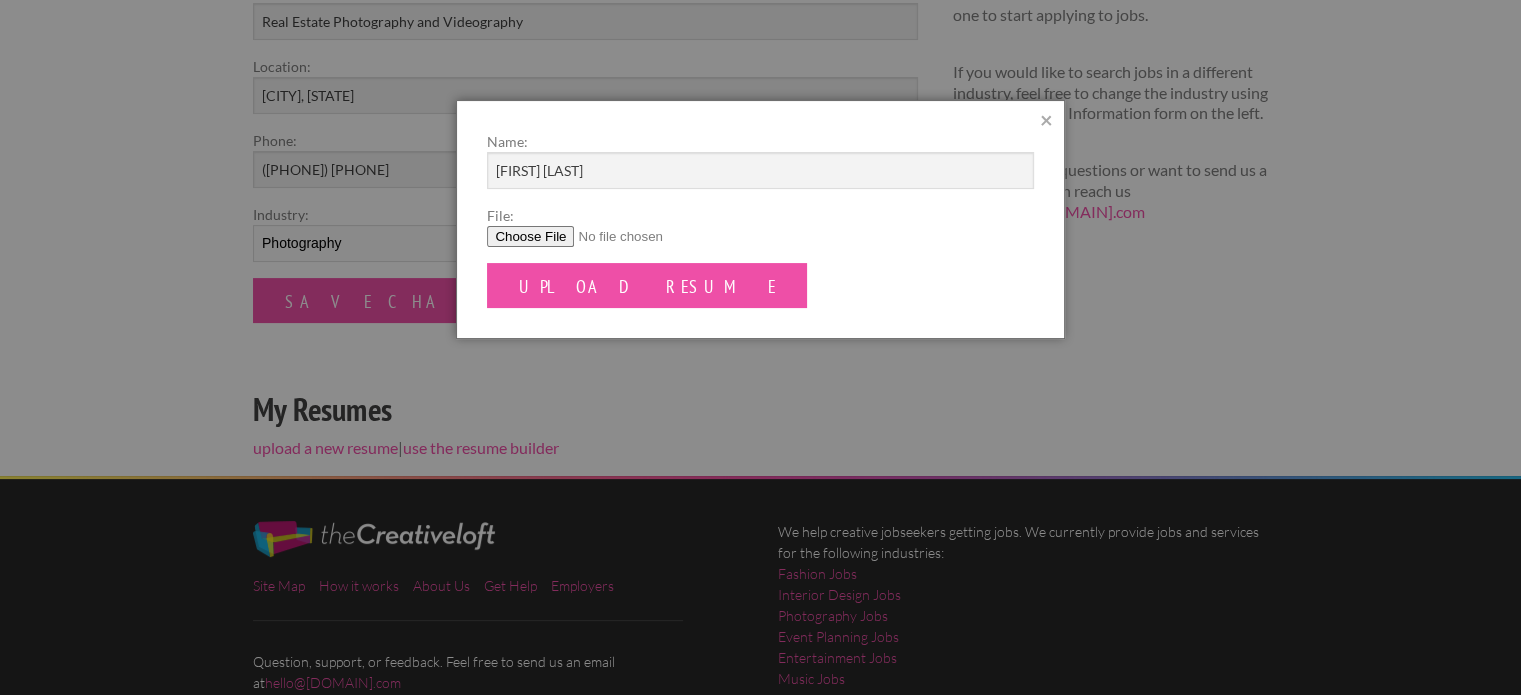 click on "File:" at bounding box center [760, 236] 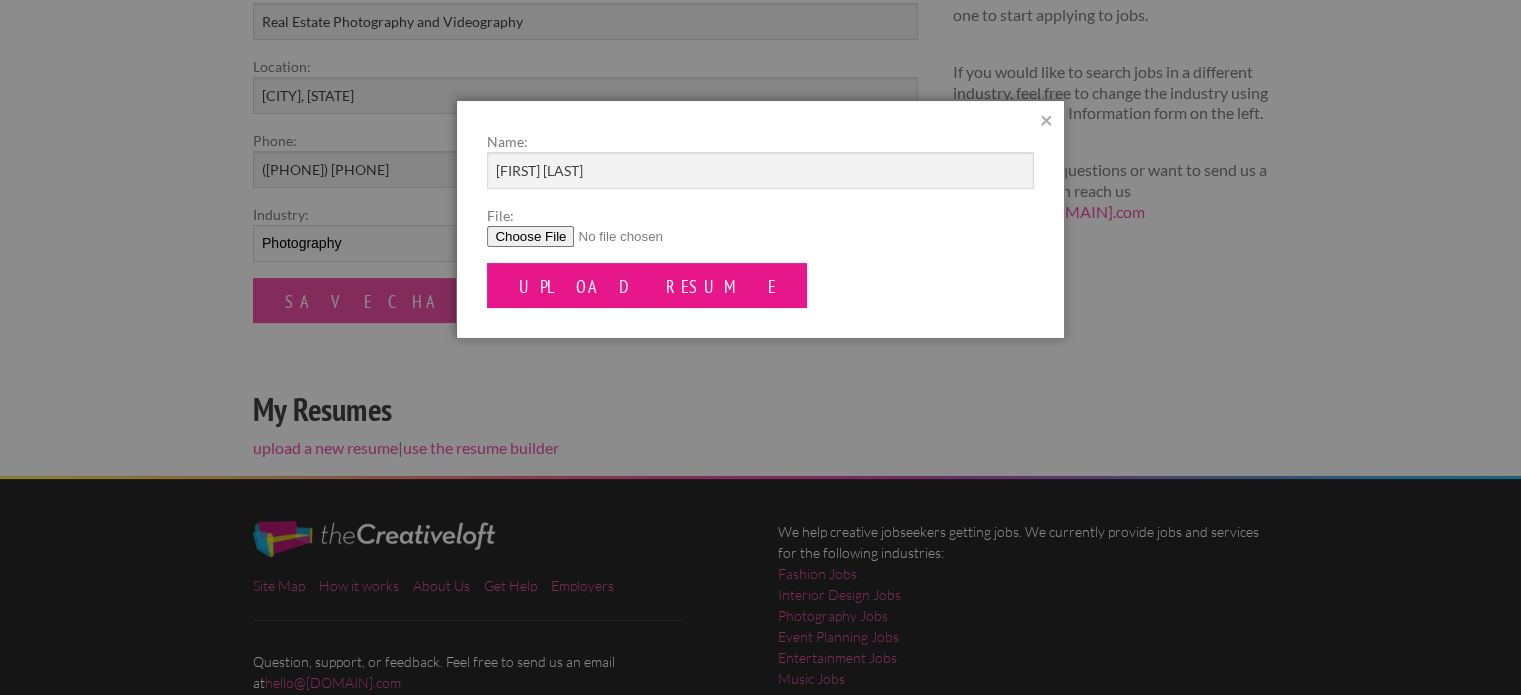 click on "Upload Resume" at bounding box center [647, 285] 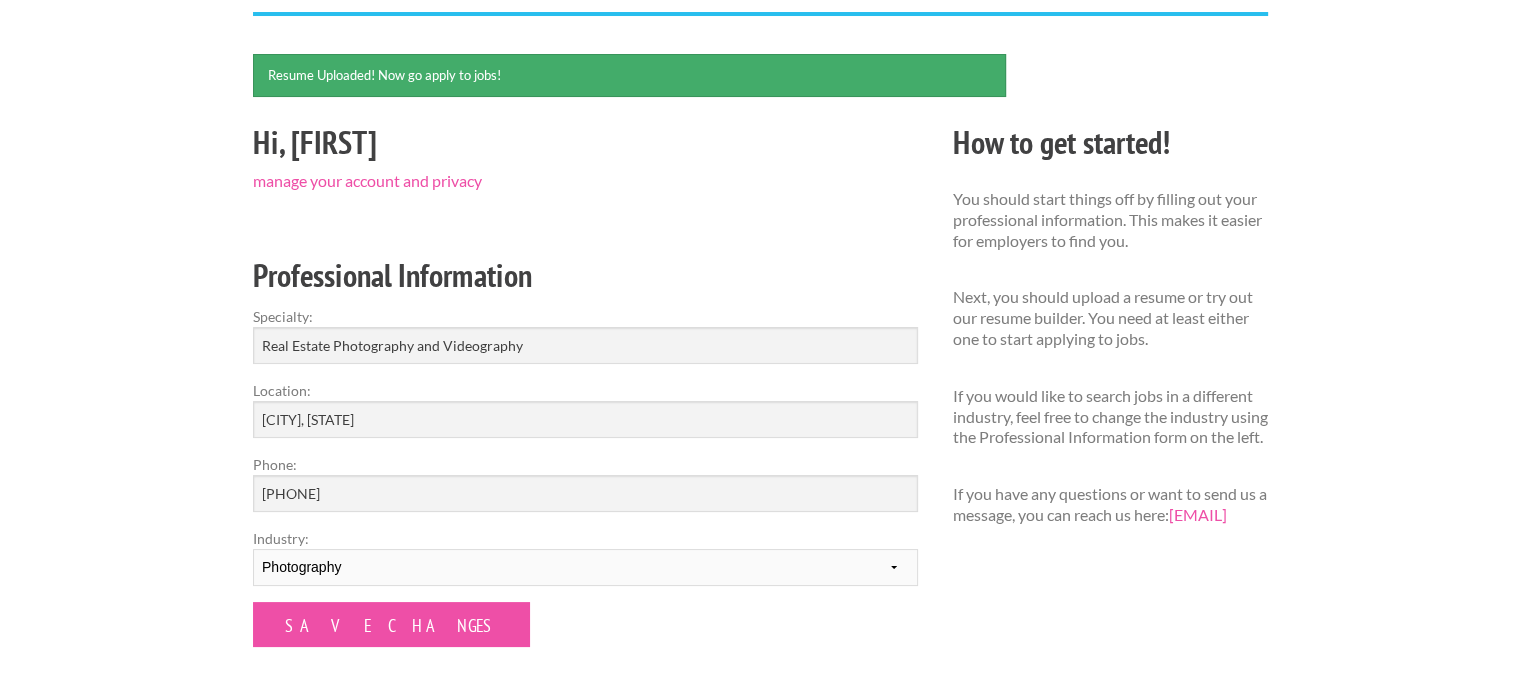 scroll, scrollTop: 400, scrollLeft: 0, axis: vertical 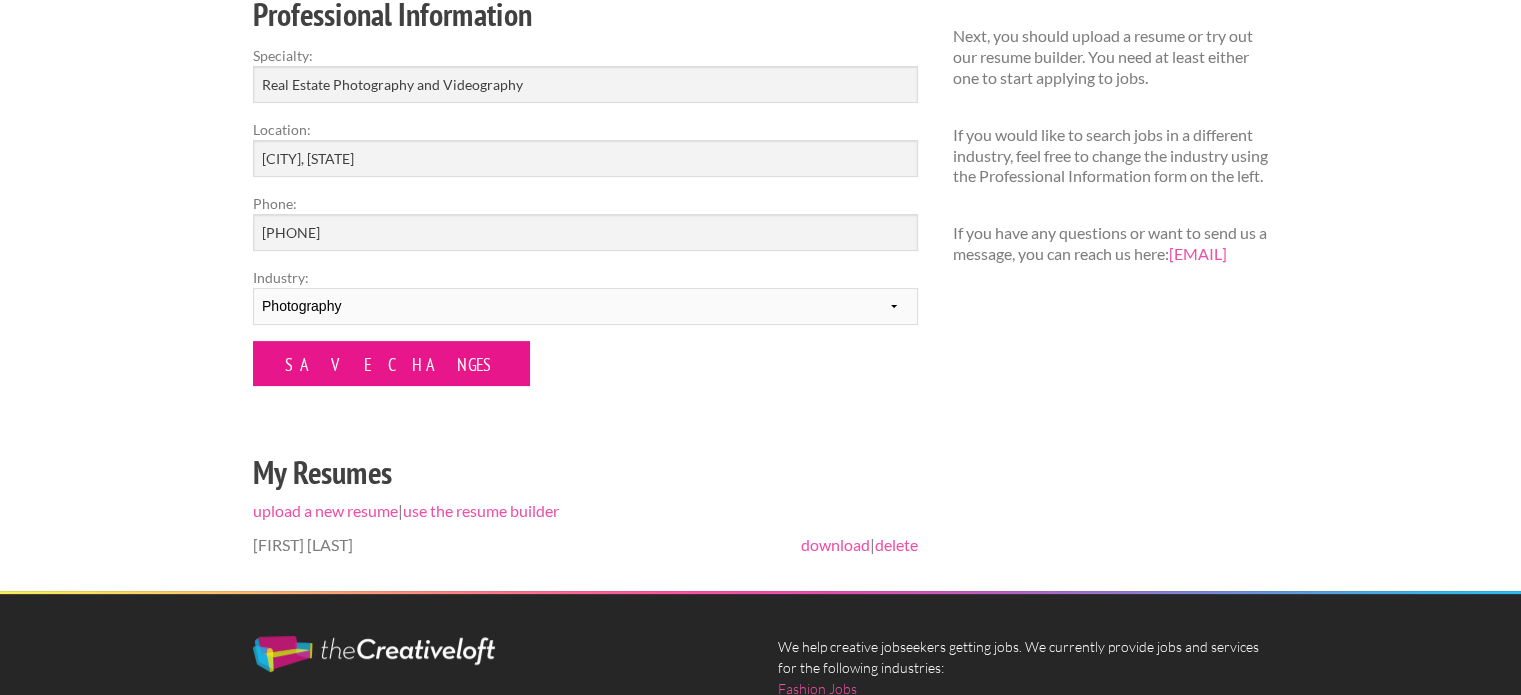 click on "Save Changes" at bounding box center [391, 363] 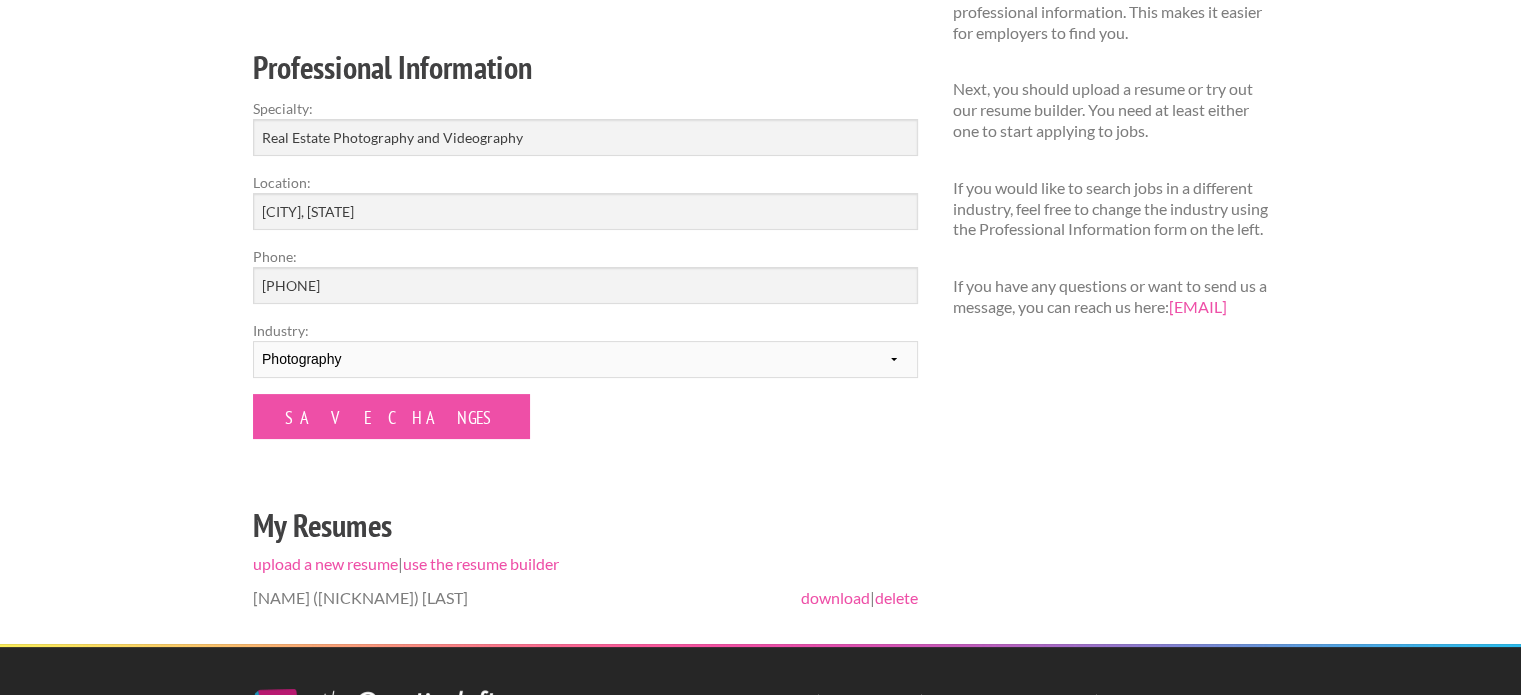 scroll, scrollTop: 0, scrollLeft: 0, axis: both 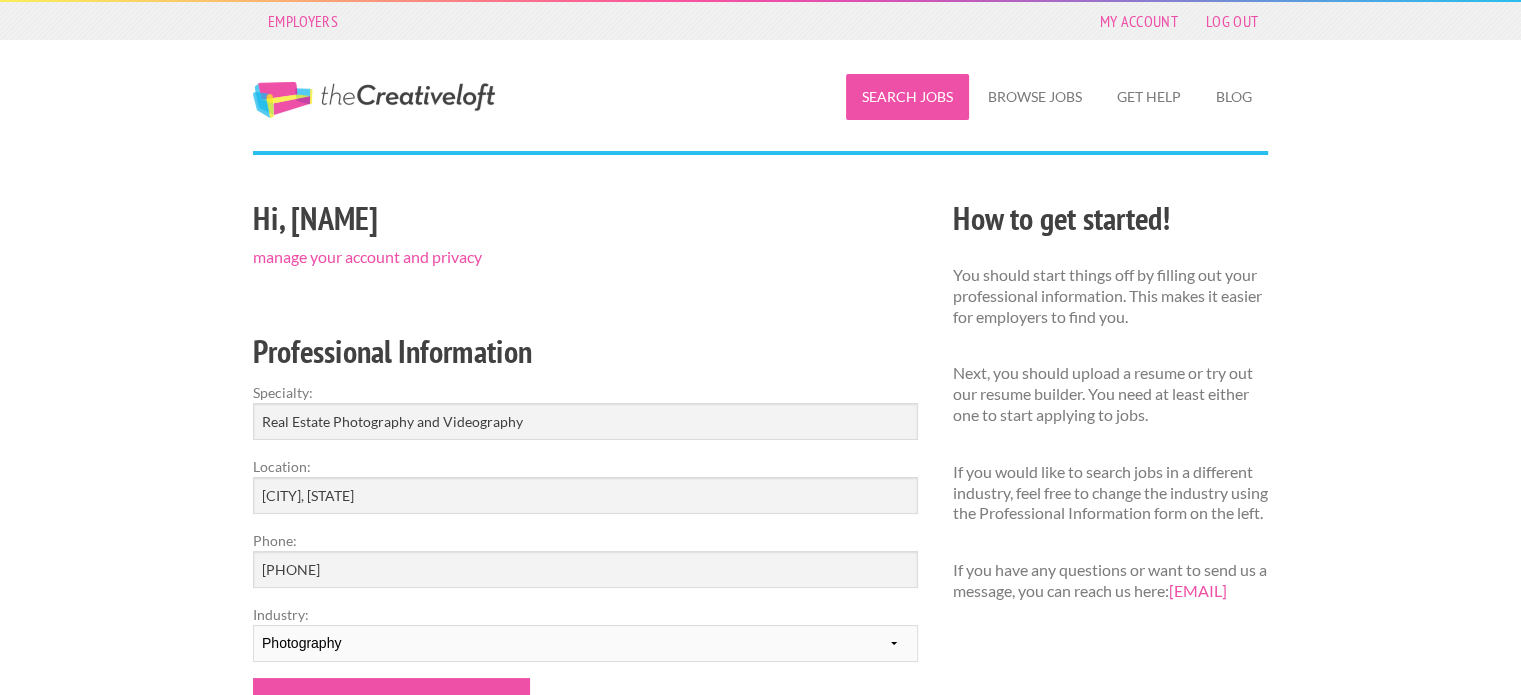 click on "Search Jobs" at bounding box center (907, 97) 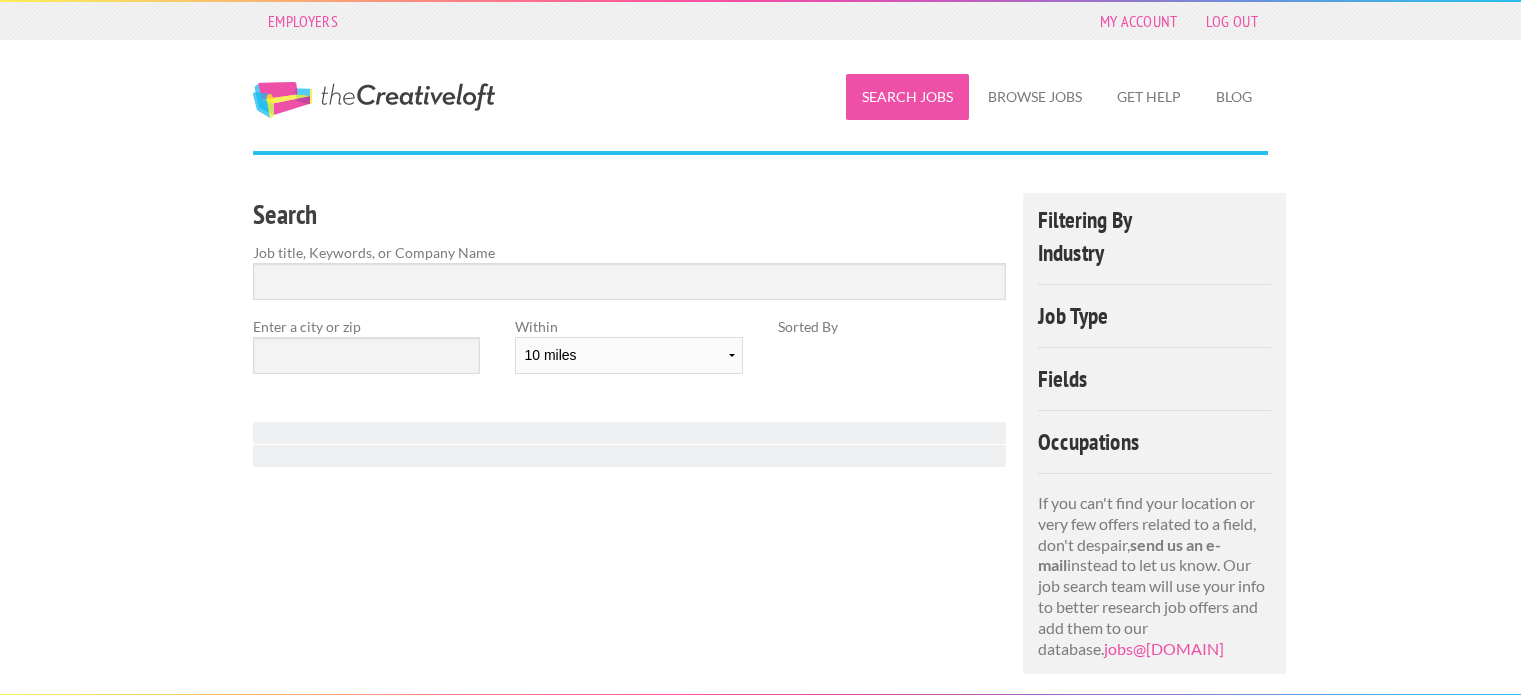 scroll, scrollTop: 0, scrollLeft: 0, axis: both 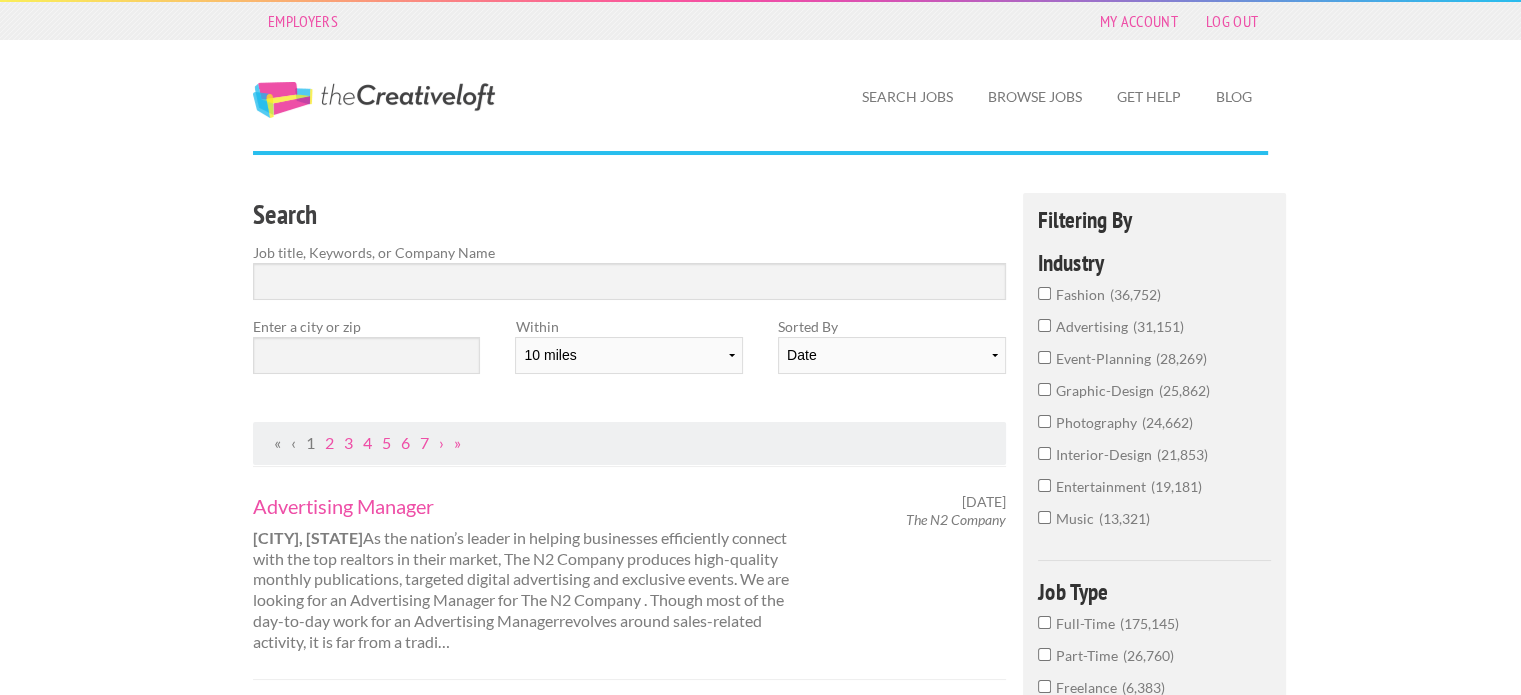 click on "photography [NUMBER]" at bounding box center [1044, 421] 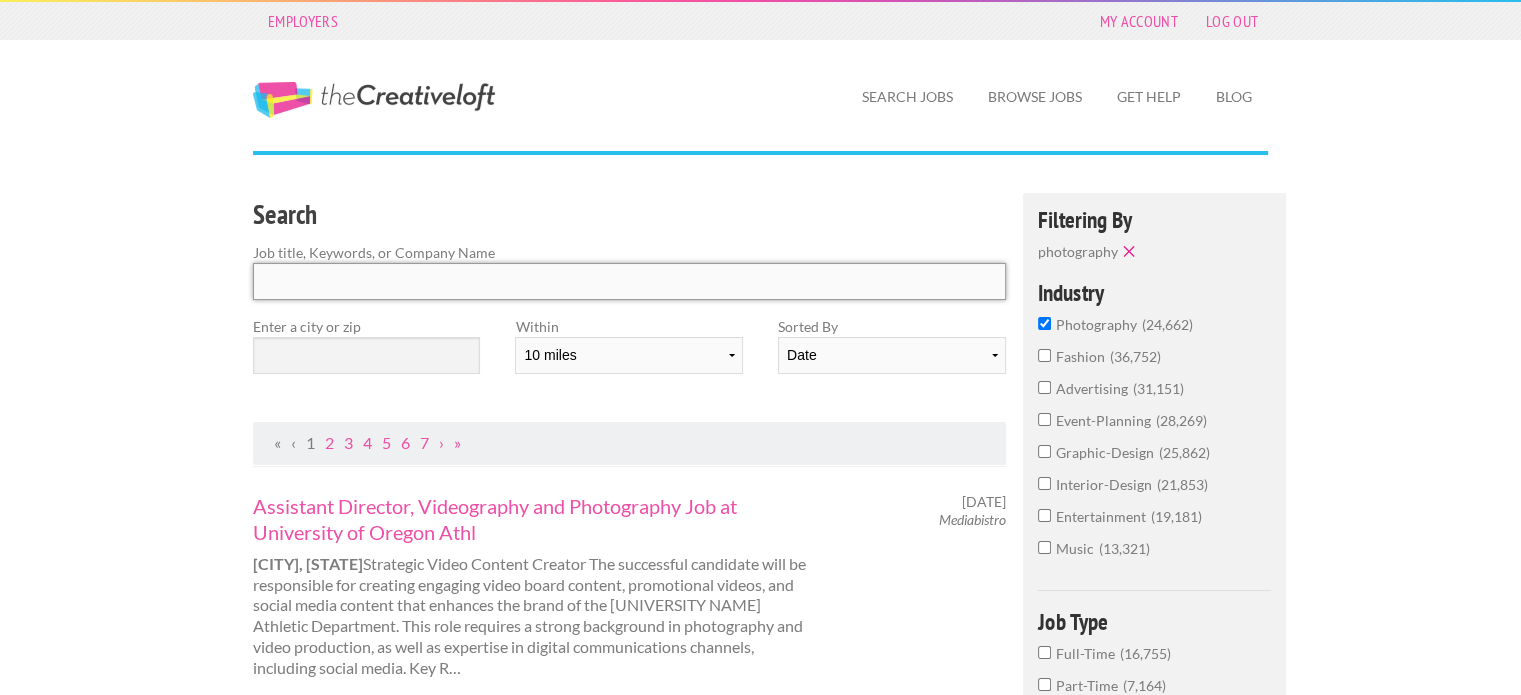 drag, startPoint x: 350, startPoint y: 286, endPoint x: 366, endPoint y: 274, distance: 20 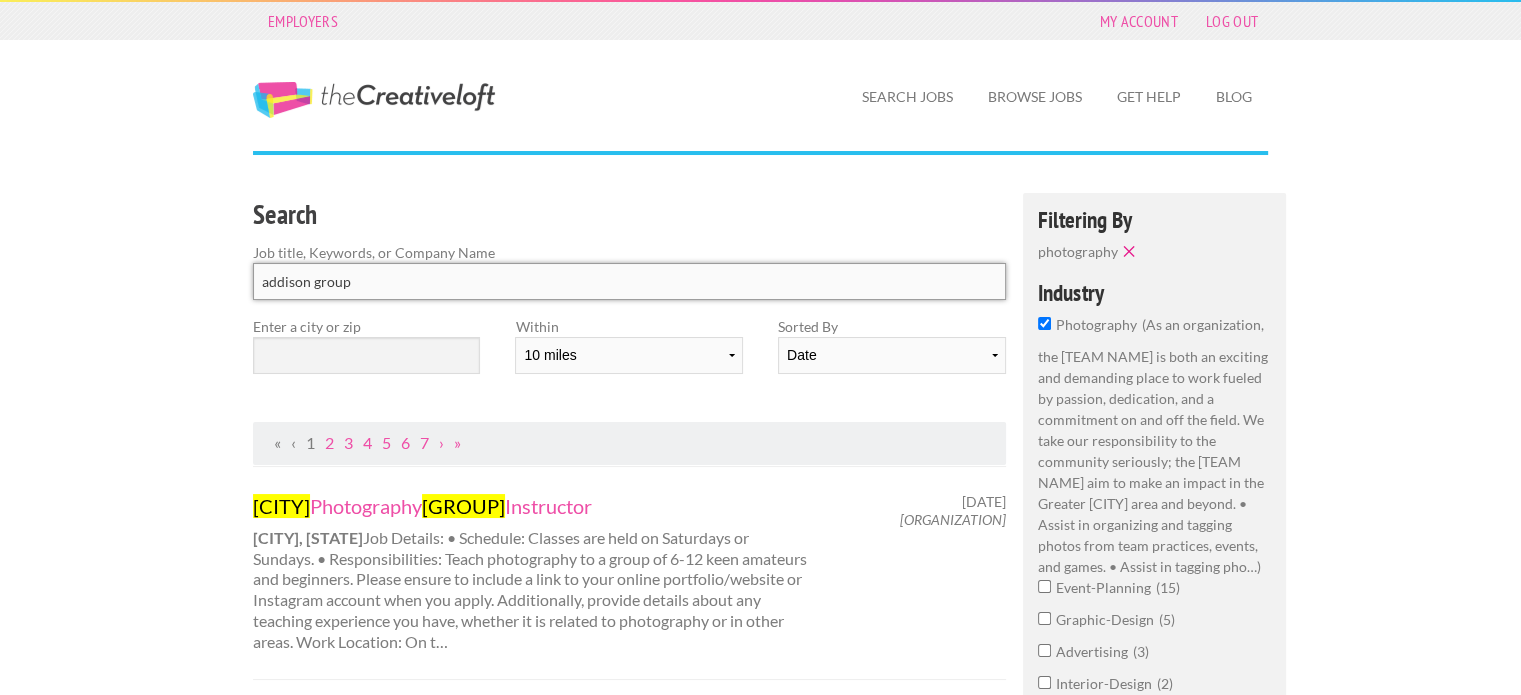 type on "addison group" 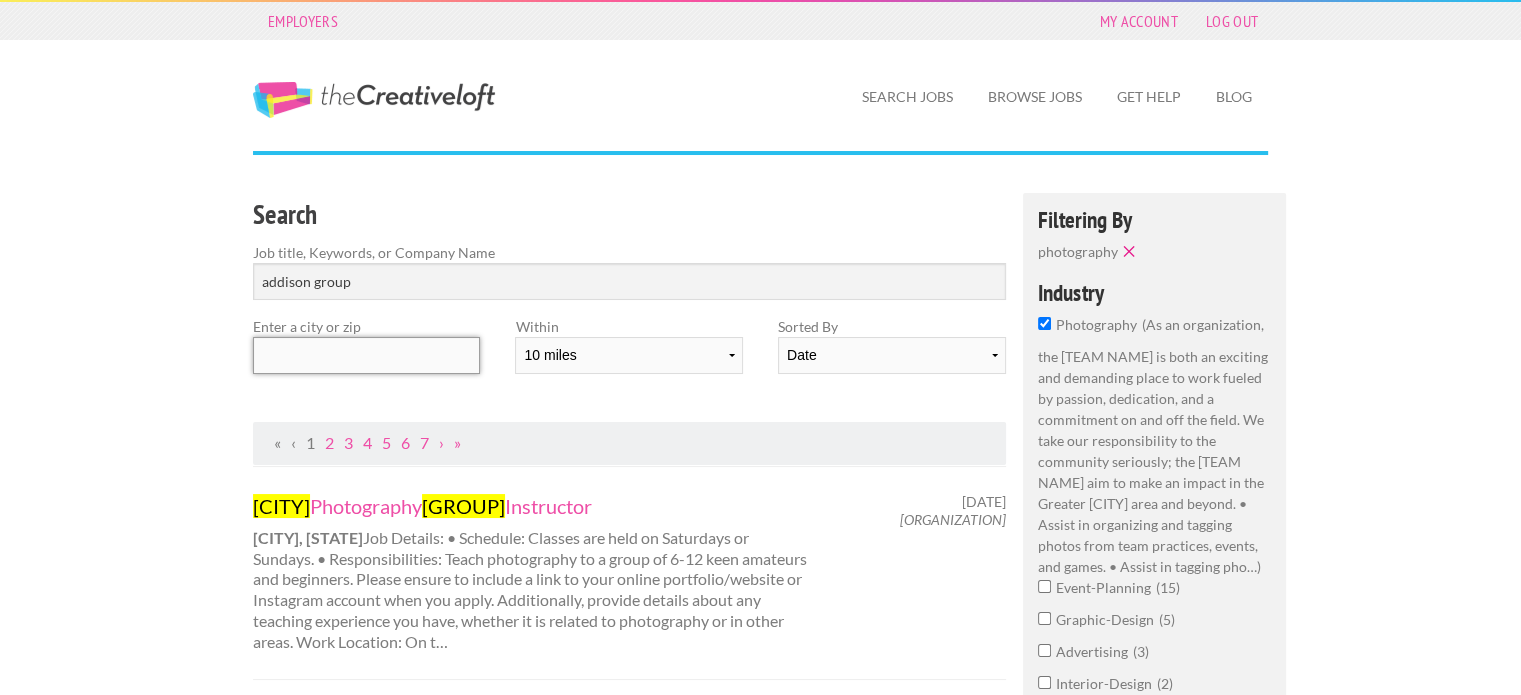 click at bounding box center (366, 355) 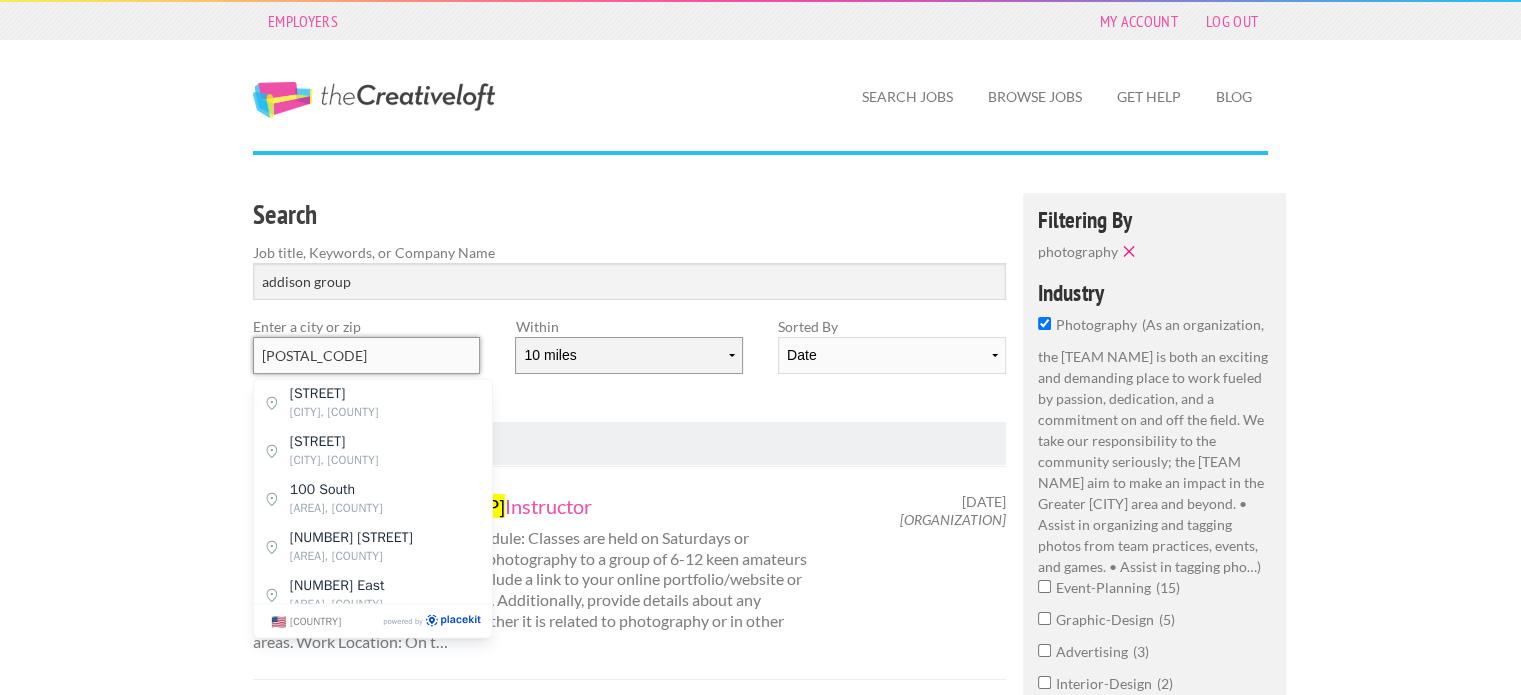 type on "[POSTAL_CODE]" 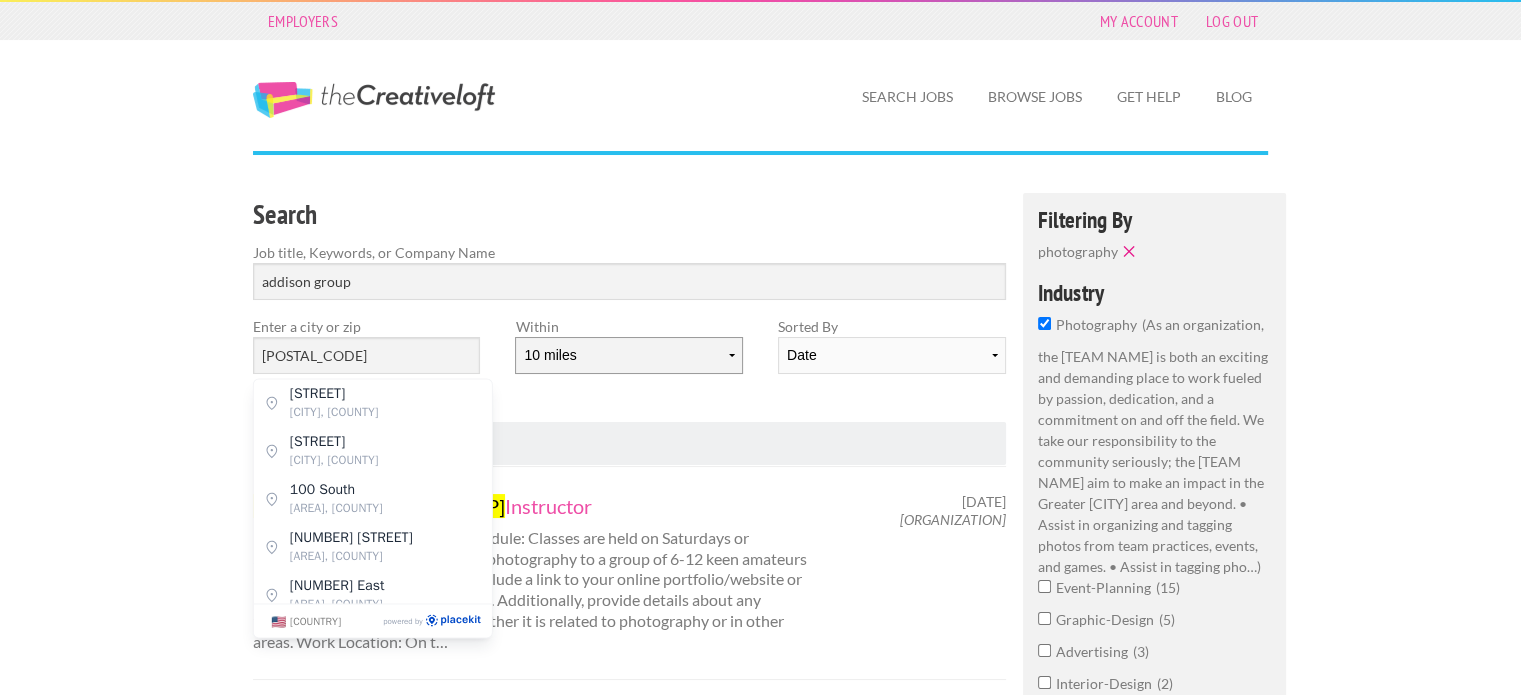 click on "[DISTANCE]
[DISTANCE]
[DISTANCE]
[DISTANCE]
[DISTANCE]
[DISTANCE]
[DISTANCE]
[DISTANCE]" at bounding box center (628, 355) 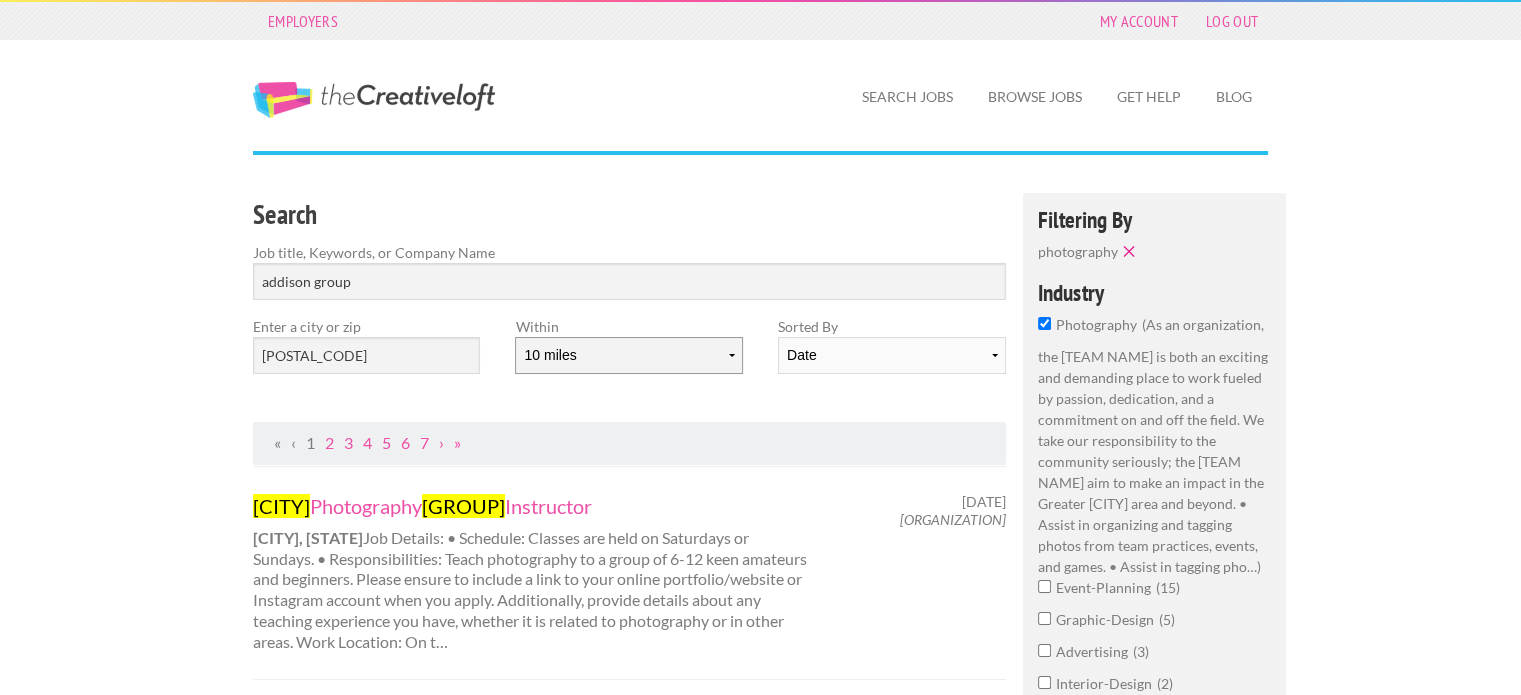 select on "20" 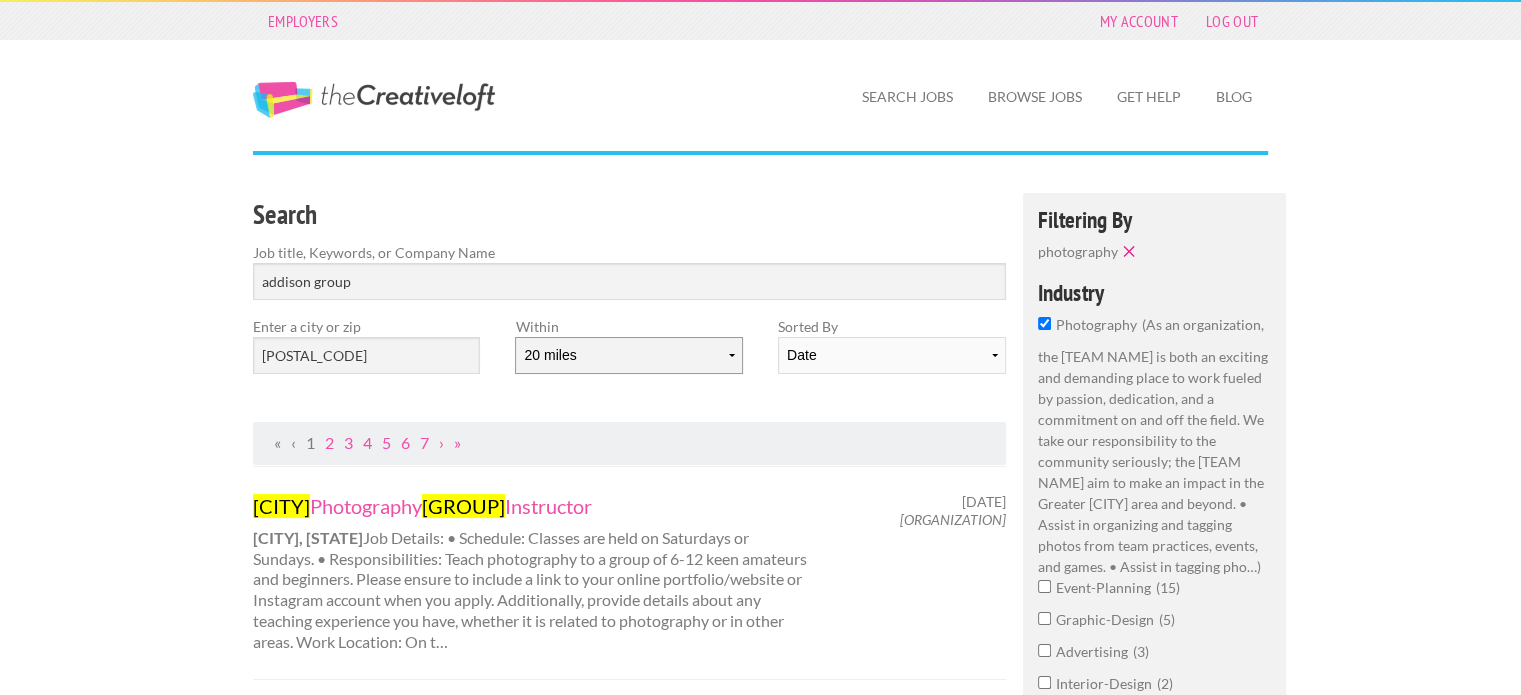 click on "[DISTANCE]
[DISTANCE]
[DISTANCE]
[DISTANCE]
[DISTANCE]
[DISTANCE]
[DISTANCE]
[DISTANCE]" at bounding box center (628, 355) 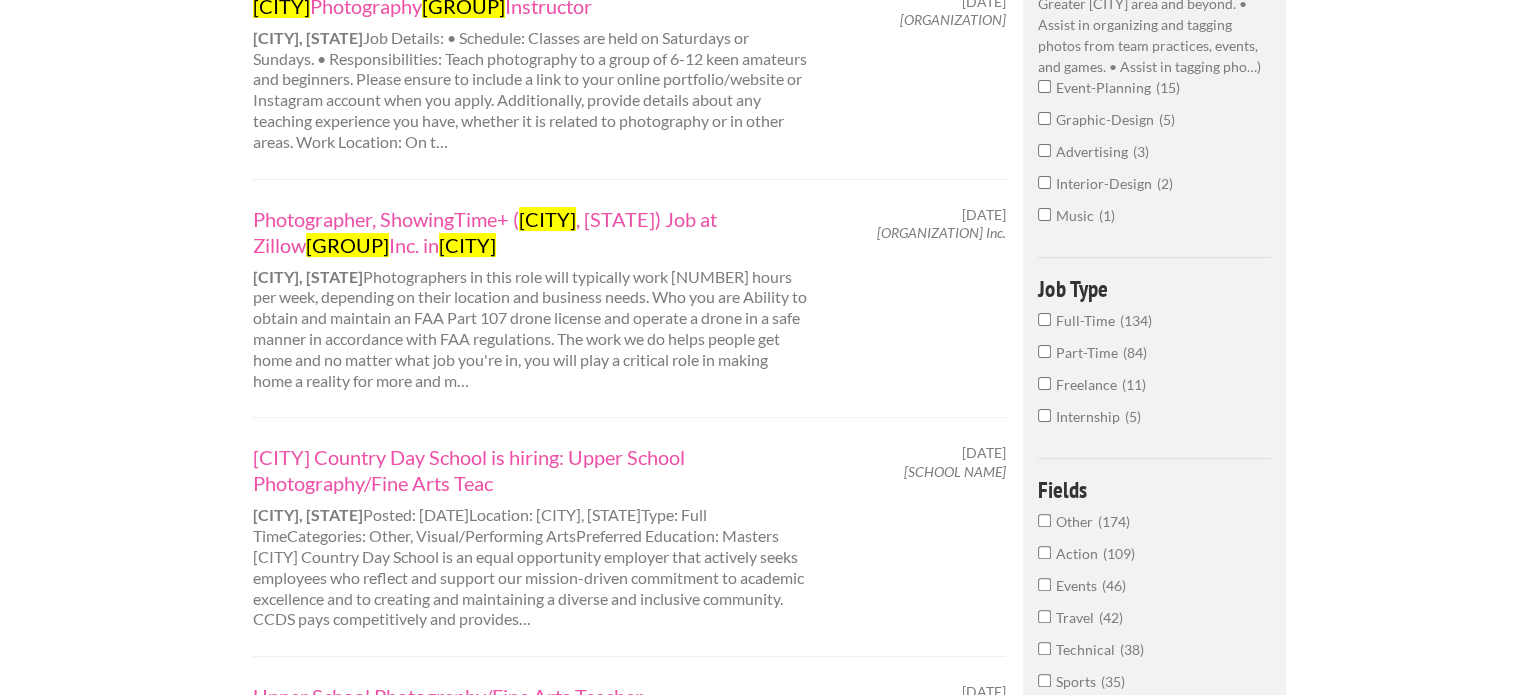 scroll, scrollTop: 0, scrollLeft: 0, axis: both 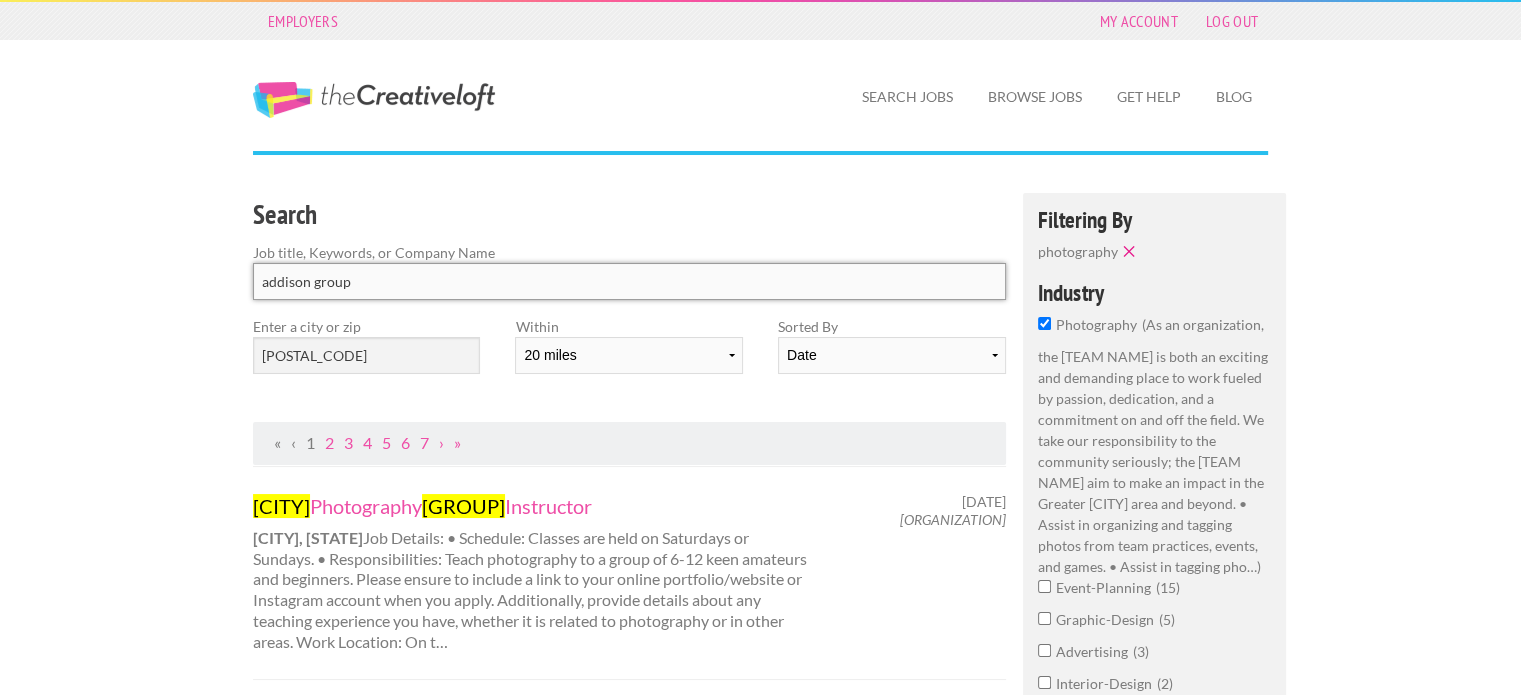 click on "addison group" at bounding box center [629, 281] 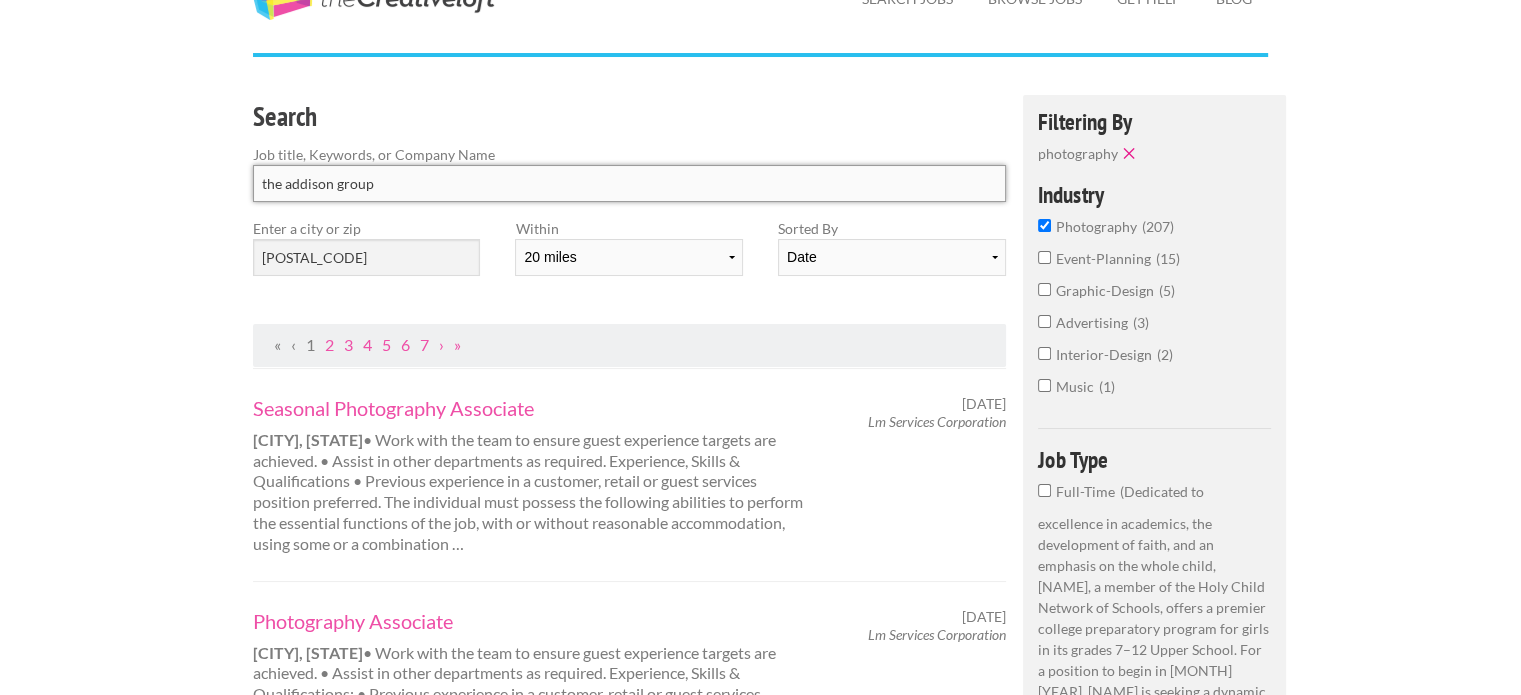 scroll, scrollTop: 0, scrollLeft: 0, axis: both 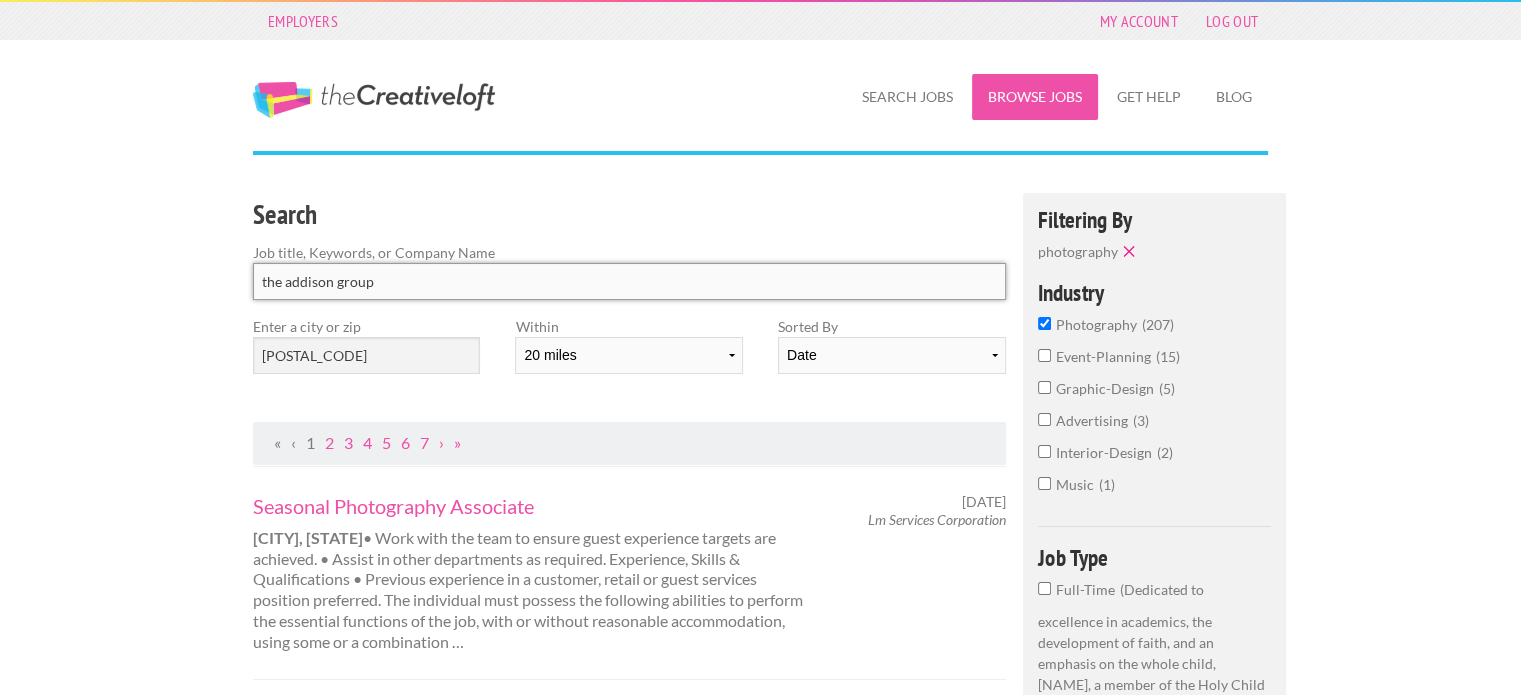 type on "the addison group" 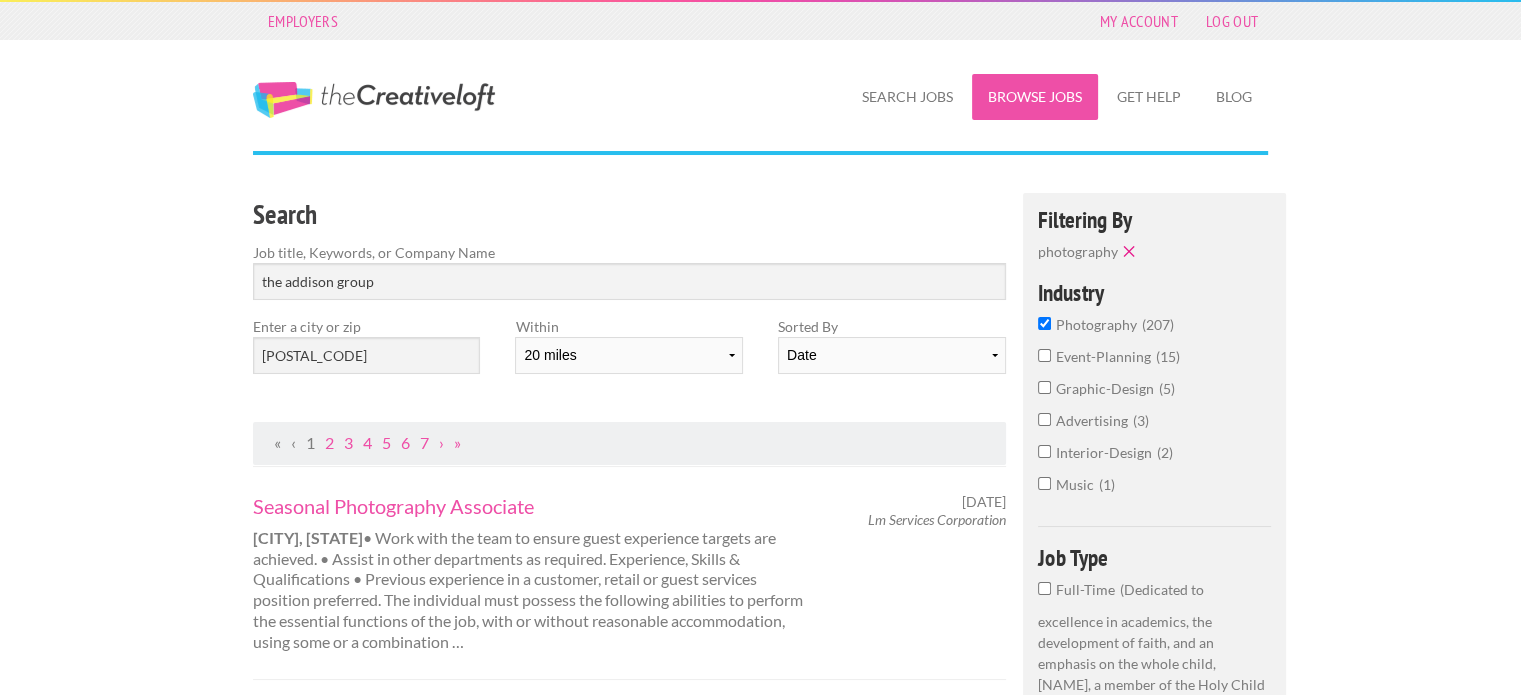 click on "Browse Jobs" at bounding box center (1035, 97) 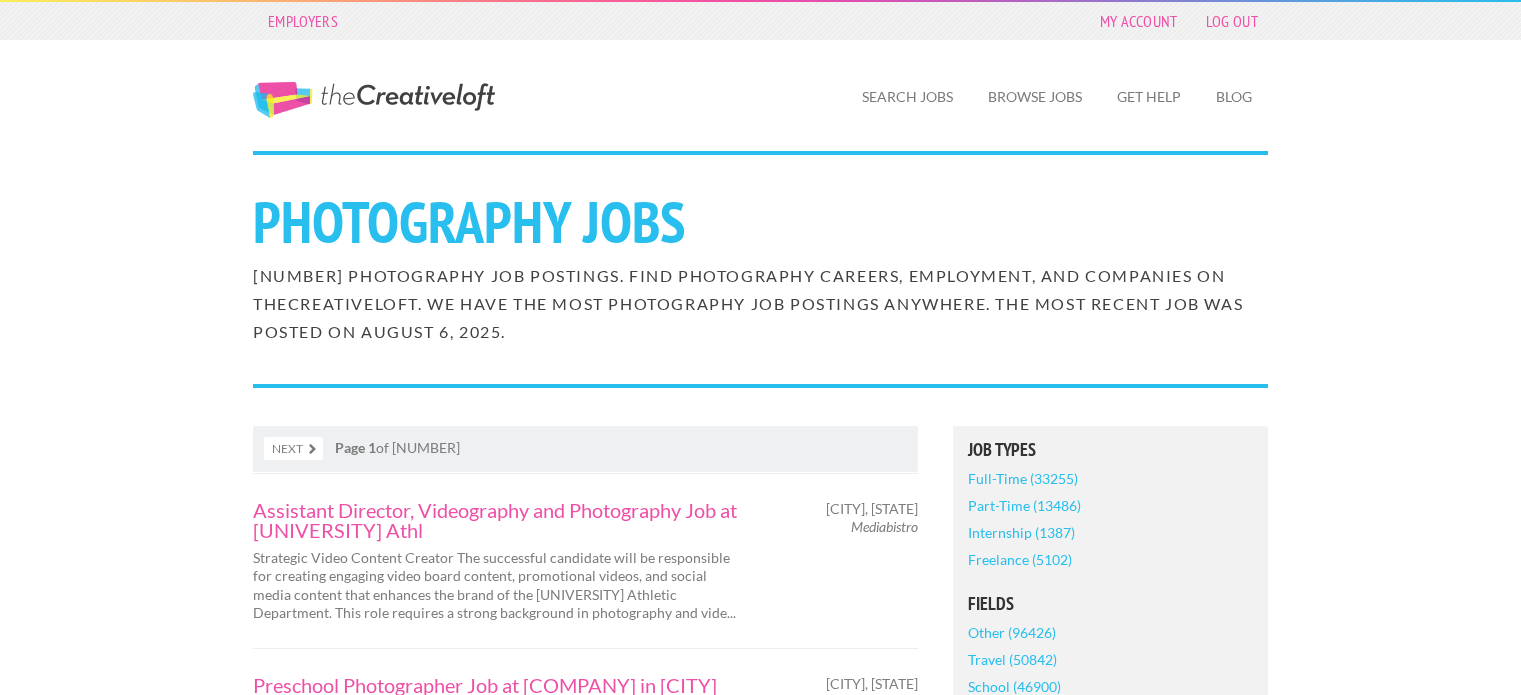 scroll, scrollTop: 0, scrollLeft: 0, axis: both 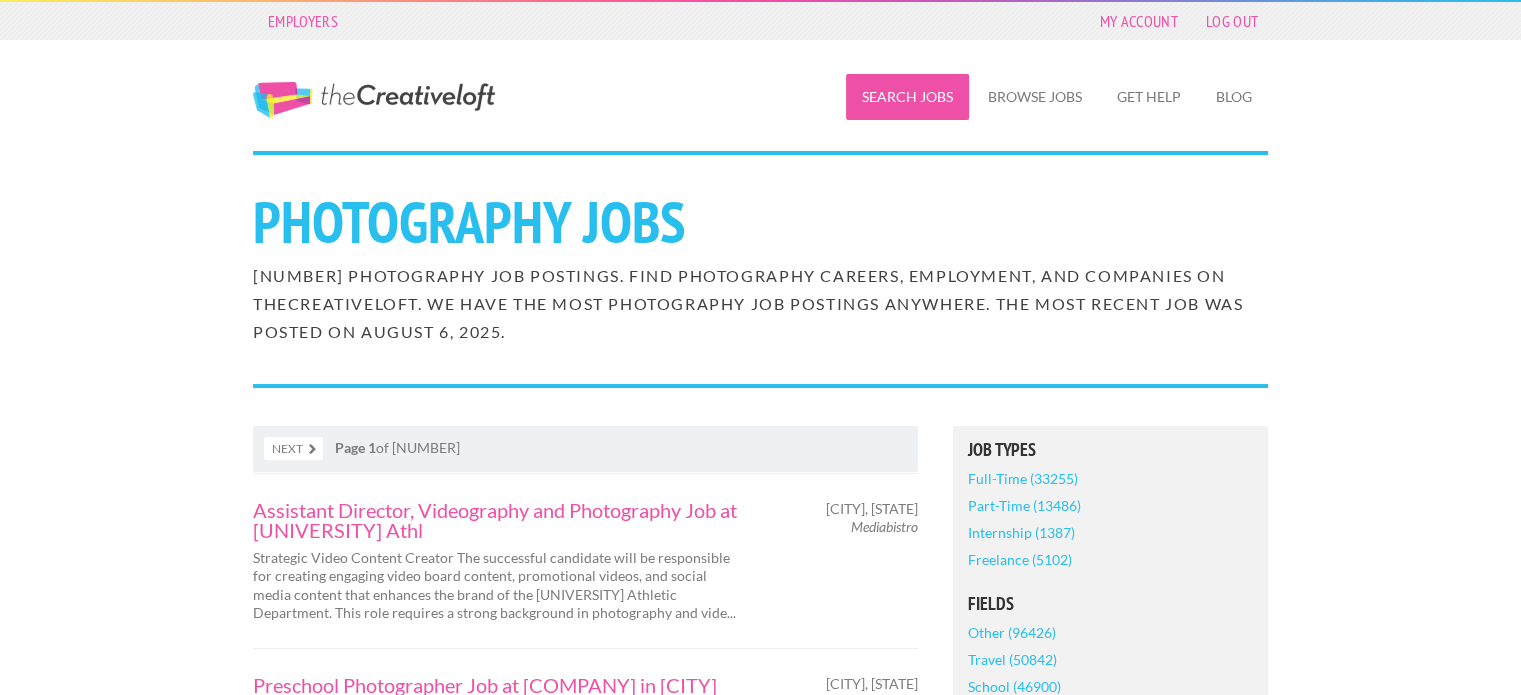 click on "Search Jobs" at bounding box center [907, 97] 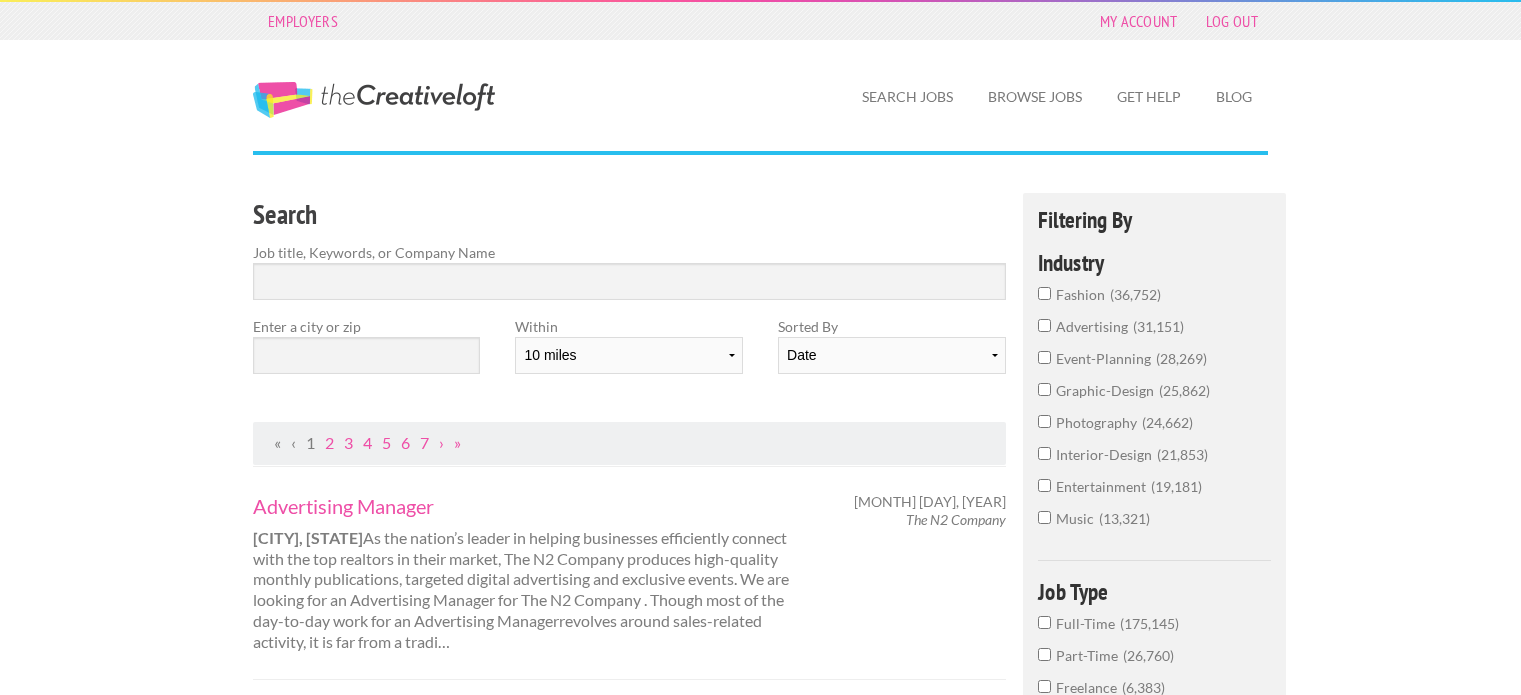 scroll, scrollTop: 0, scrollLeft: 0, axis: both 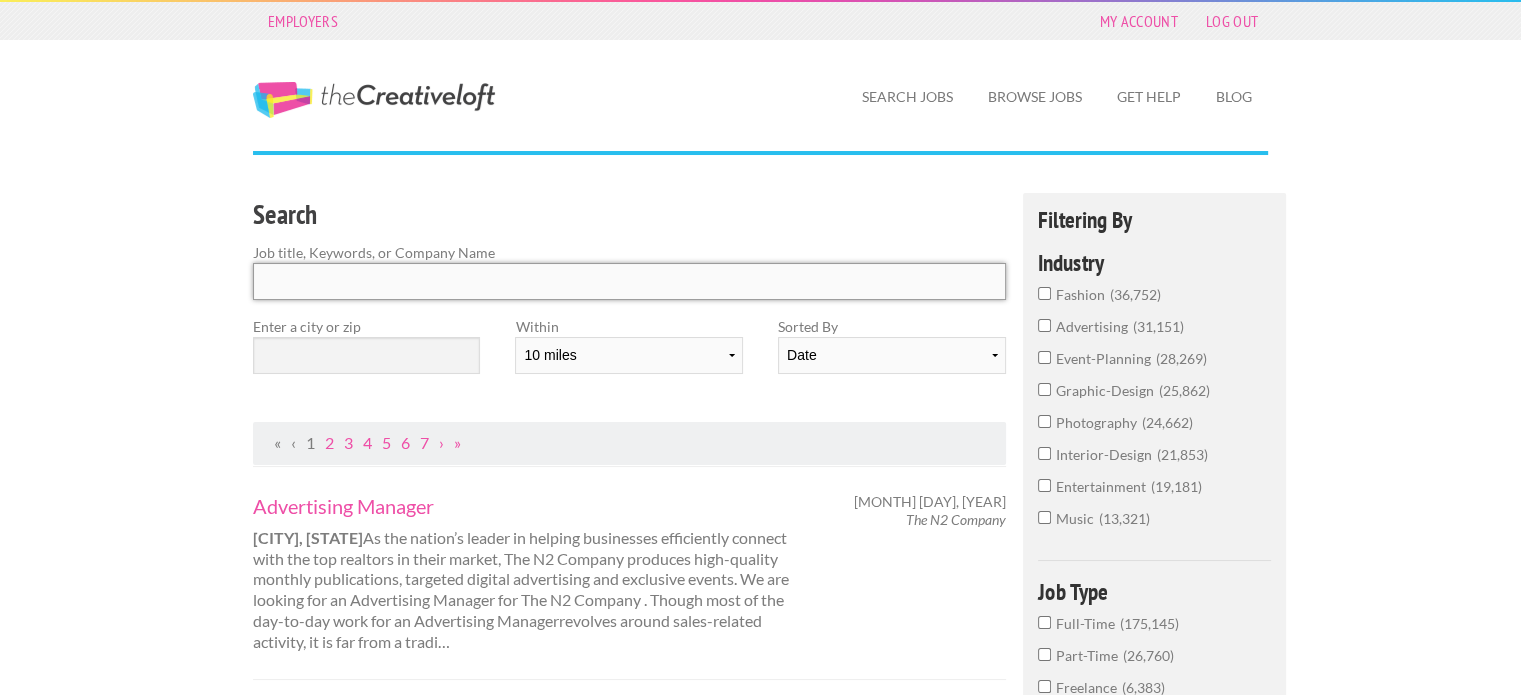 click at bounding box center (629, 281) 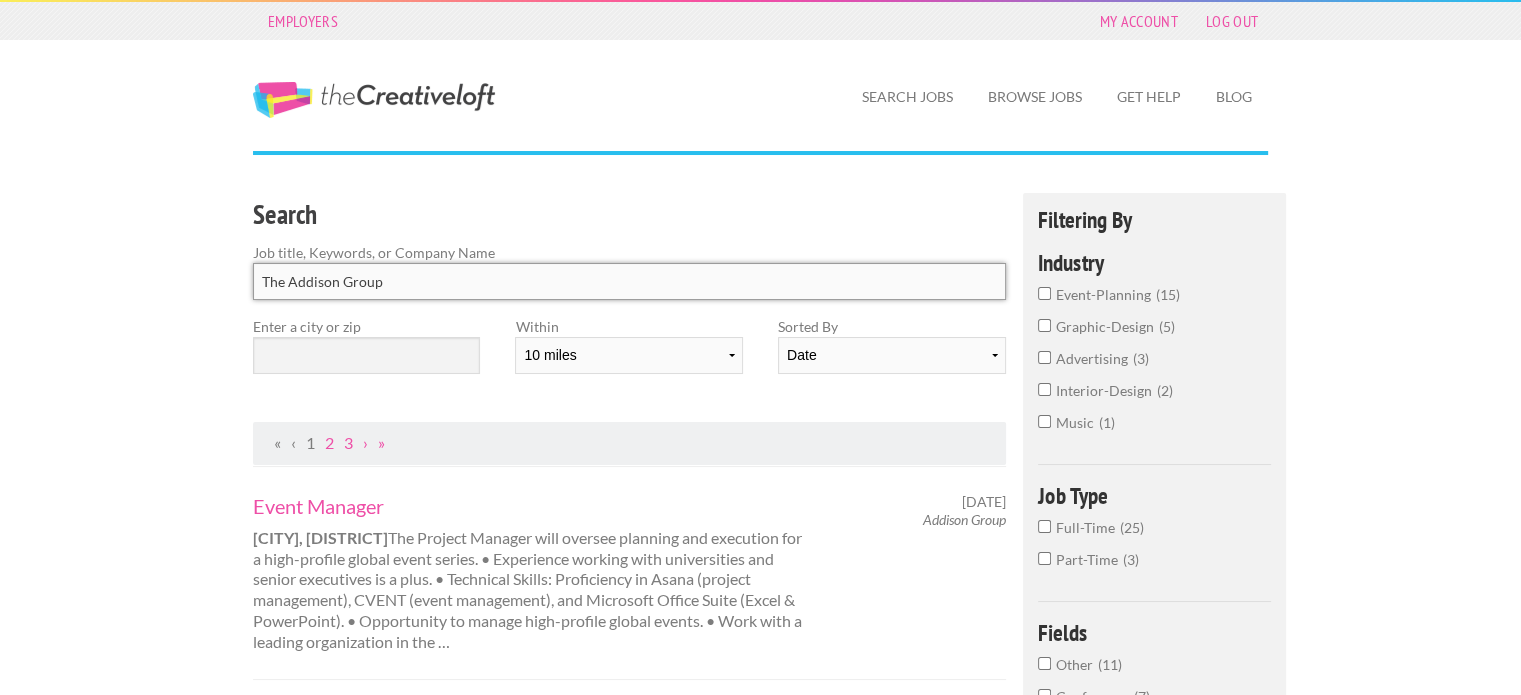 type on "The Addison Group" 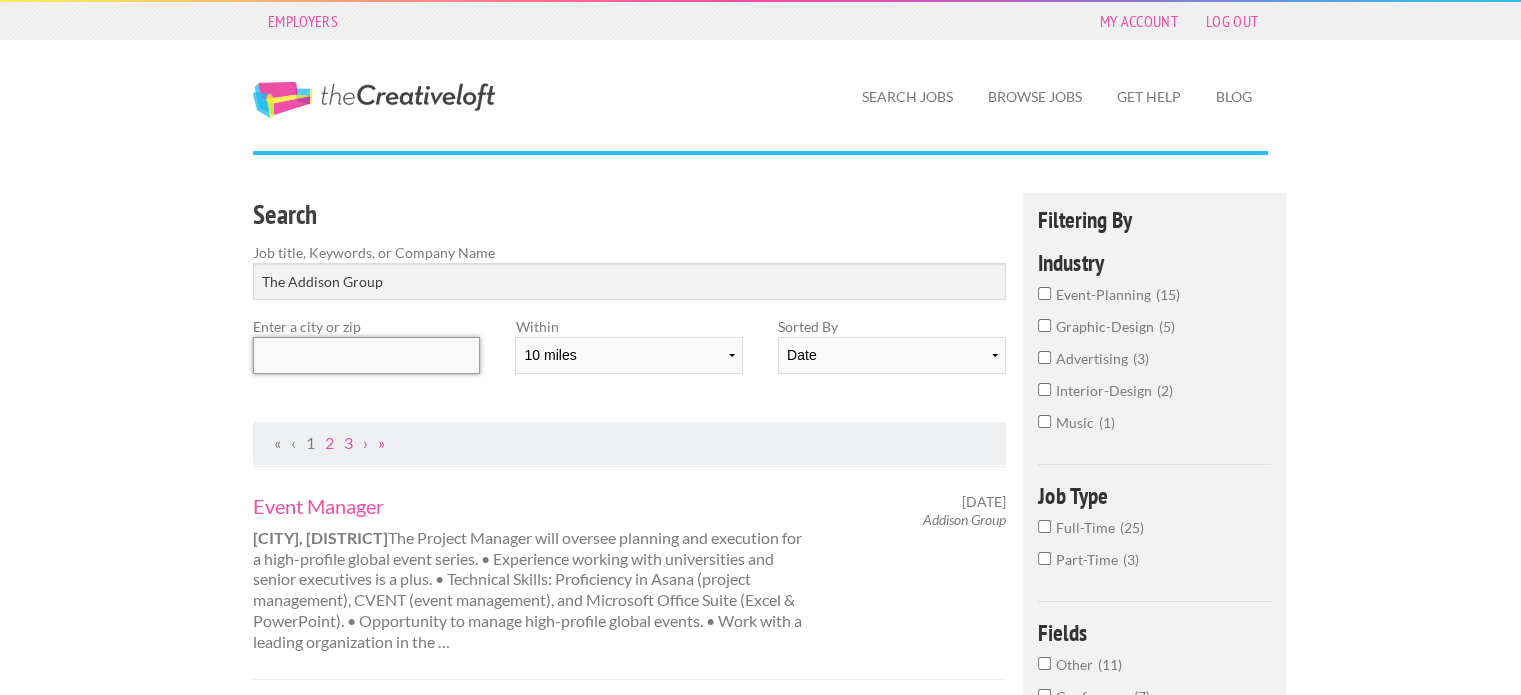 click at bounding box center (366, 355) 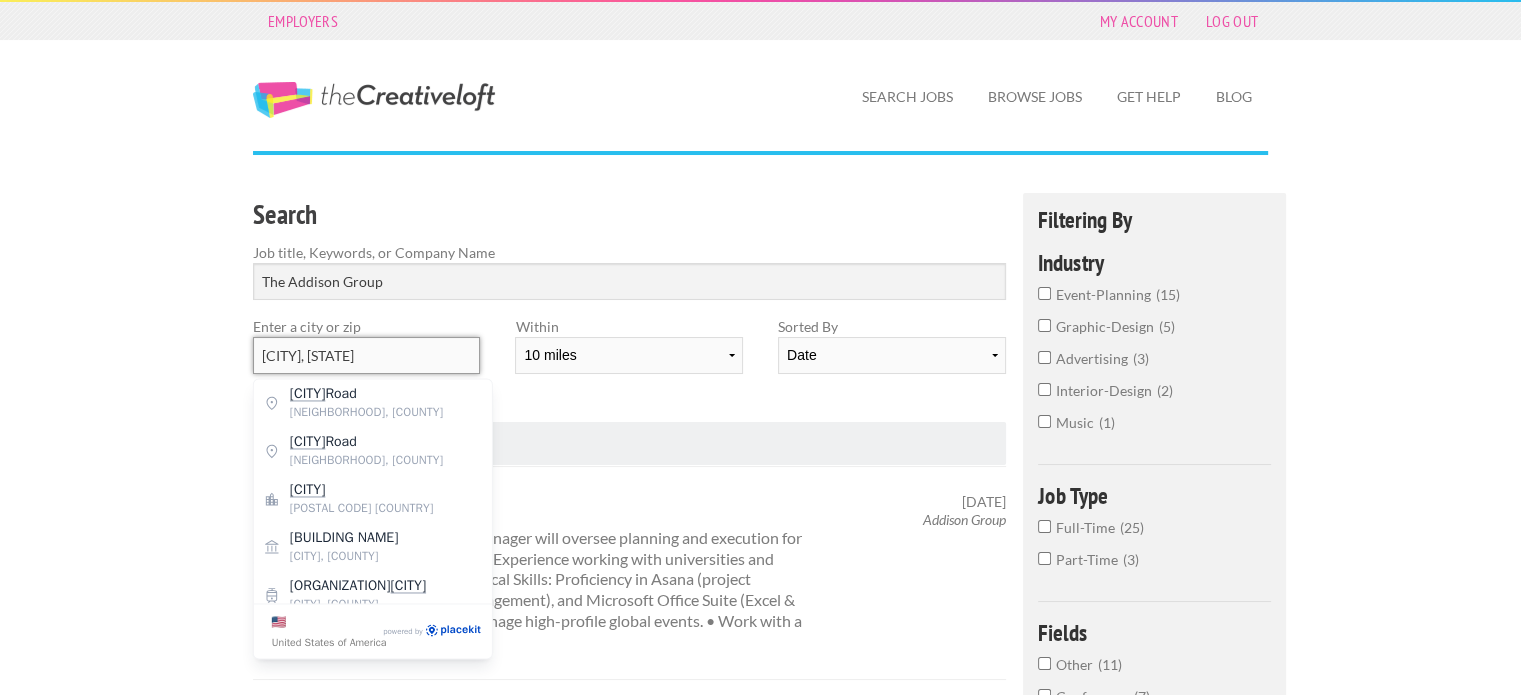type on "Indianapolis, Indiana" 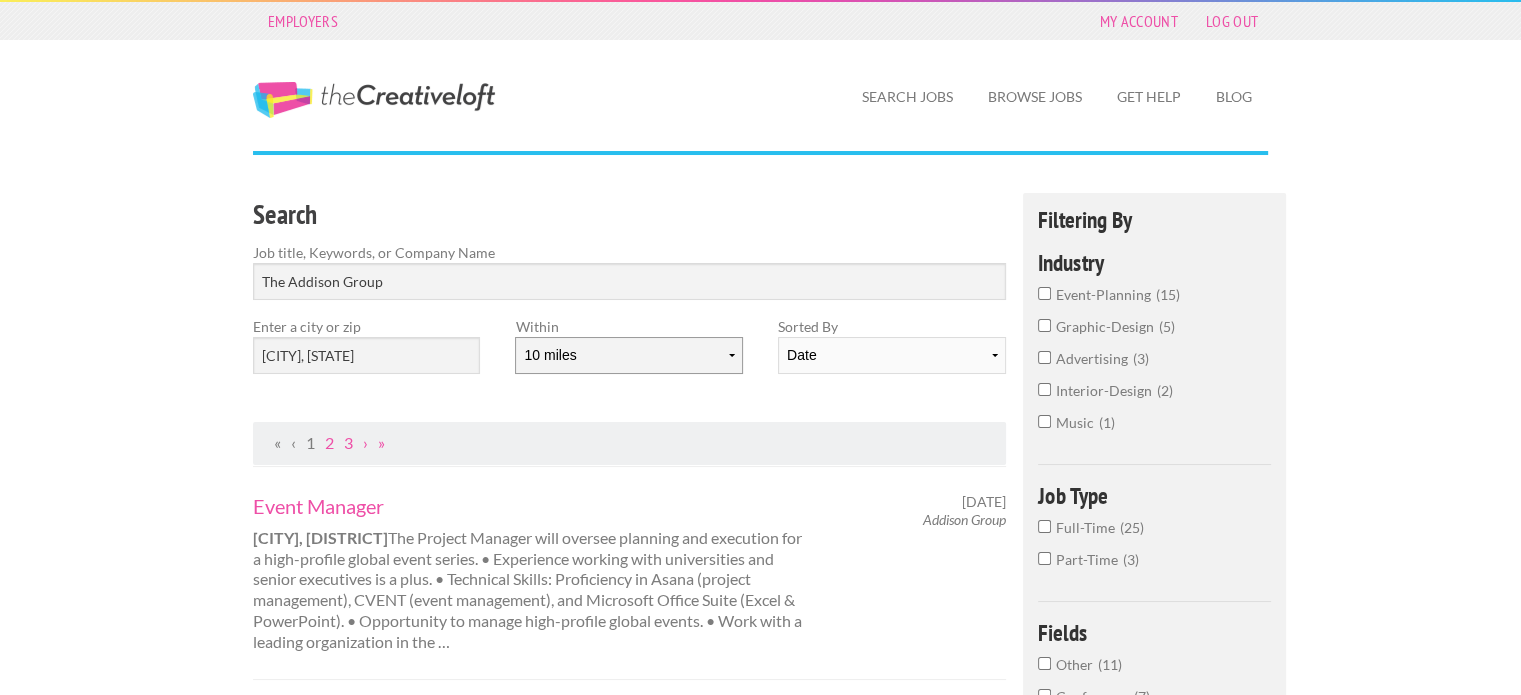 click on "10 miles
20 miles
50 miles
100 miles
200 miles
300 miles
400 miles
500 miles" at bounding box center (628, 355) 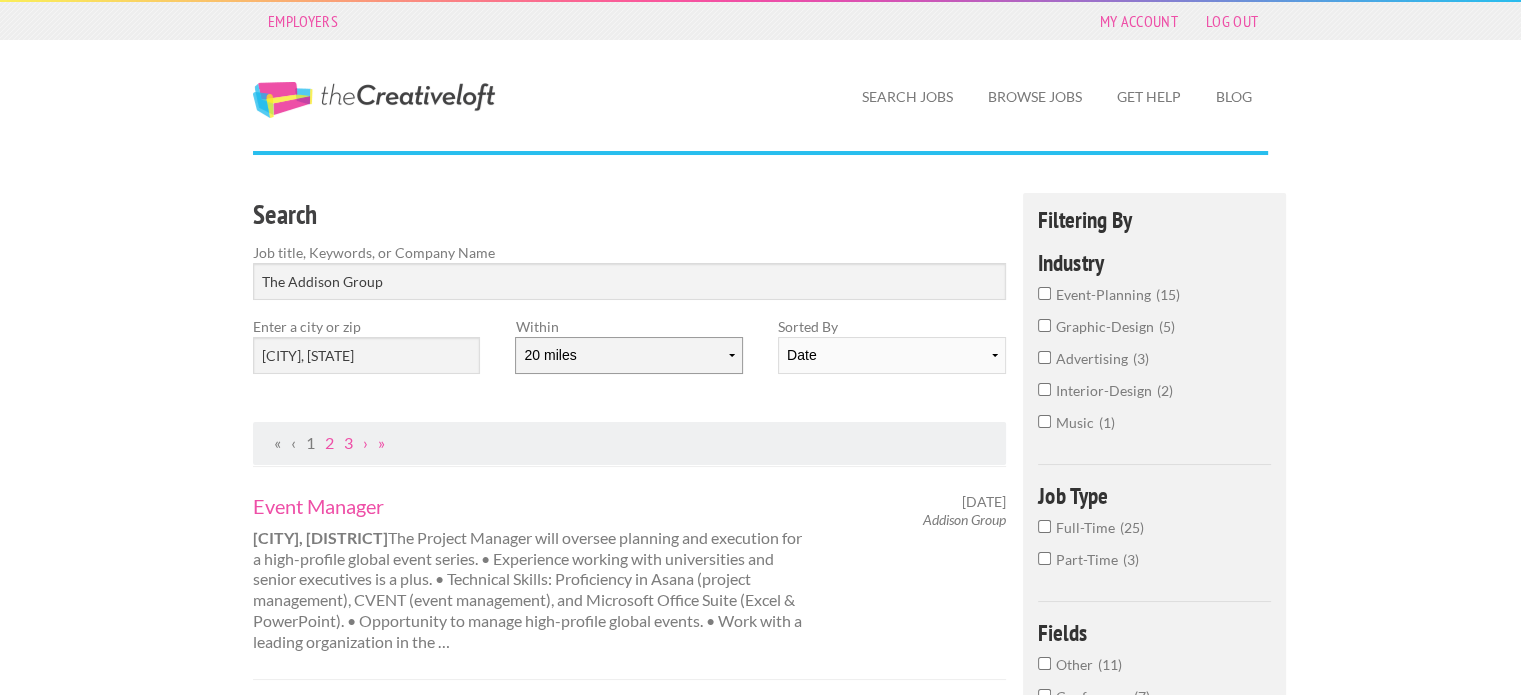 click on "10 miles
20 miles
50 miles
100 miles
200 miles
300 miles
400 miles
500 miles" at bounding box center [628, 355] 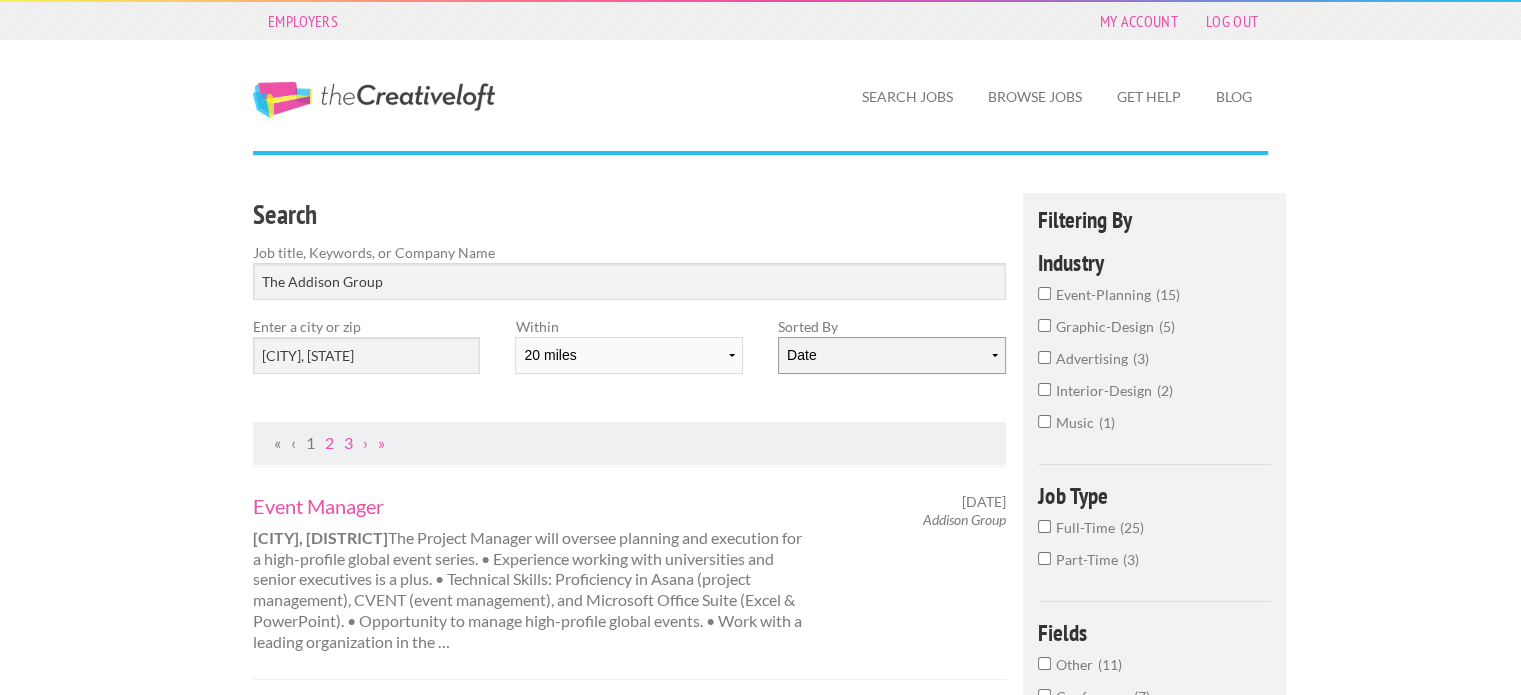 click on "Date Relevance" at bounding box center (891, 355) 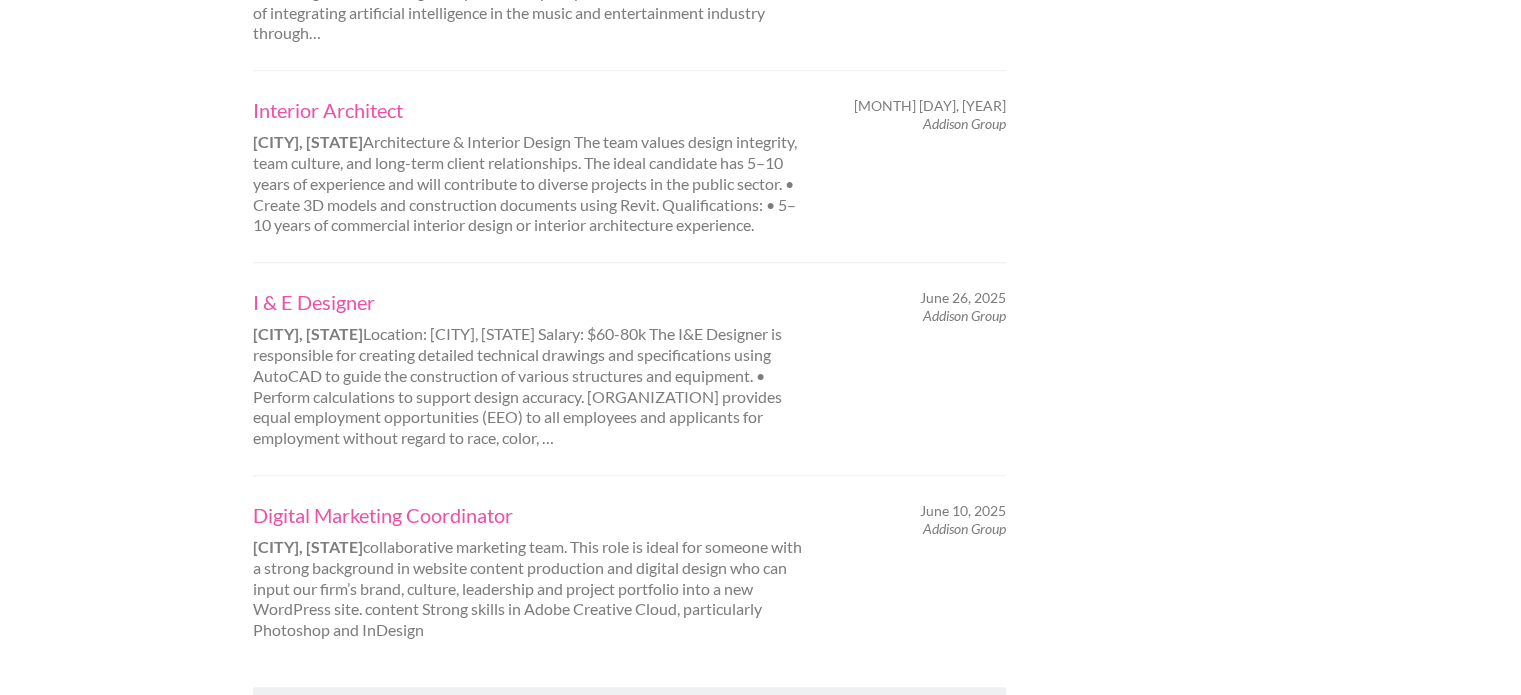 scroll, scrollTop: 2000, scrollLeft: 0, axis: vertical 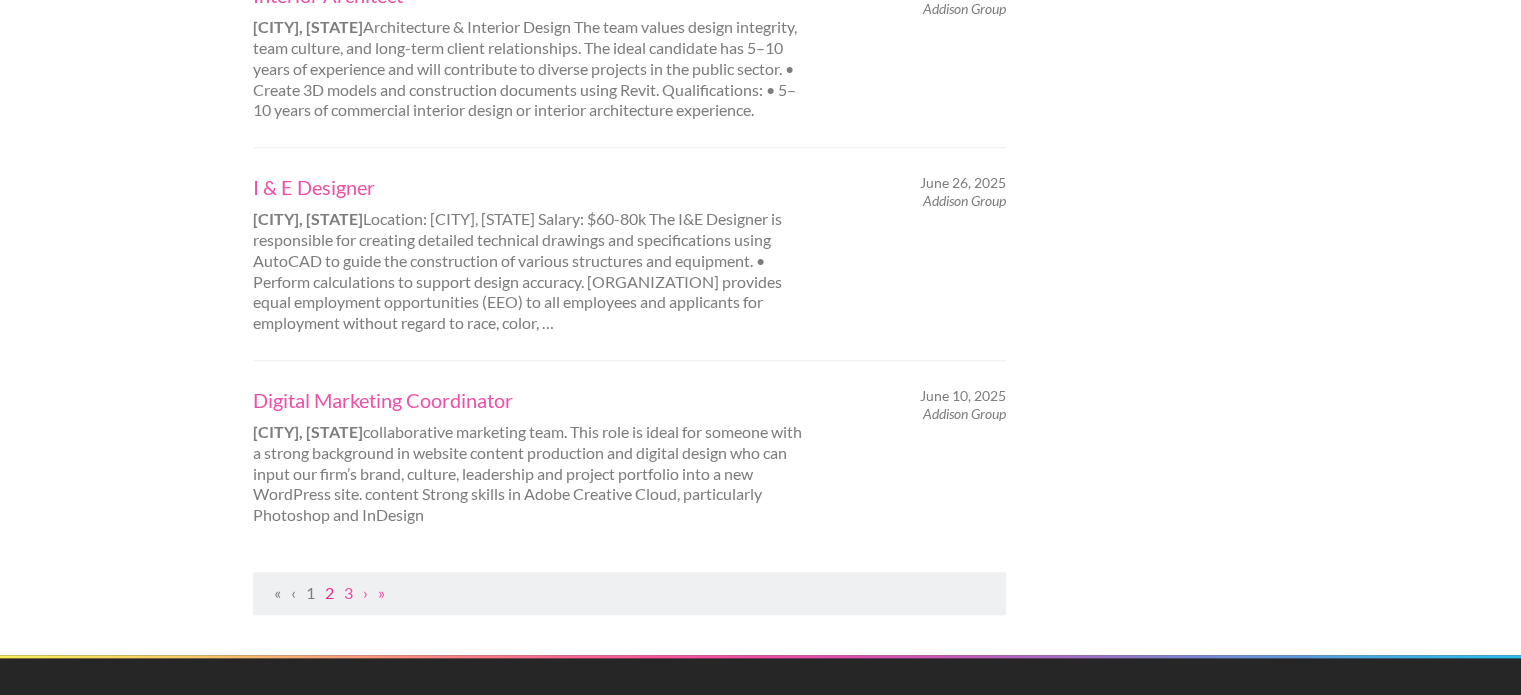 click on "2" at bounding box center (329, 592) 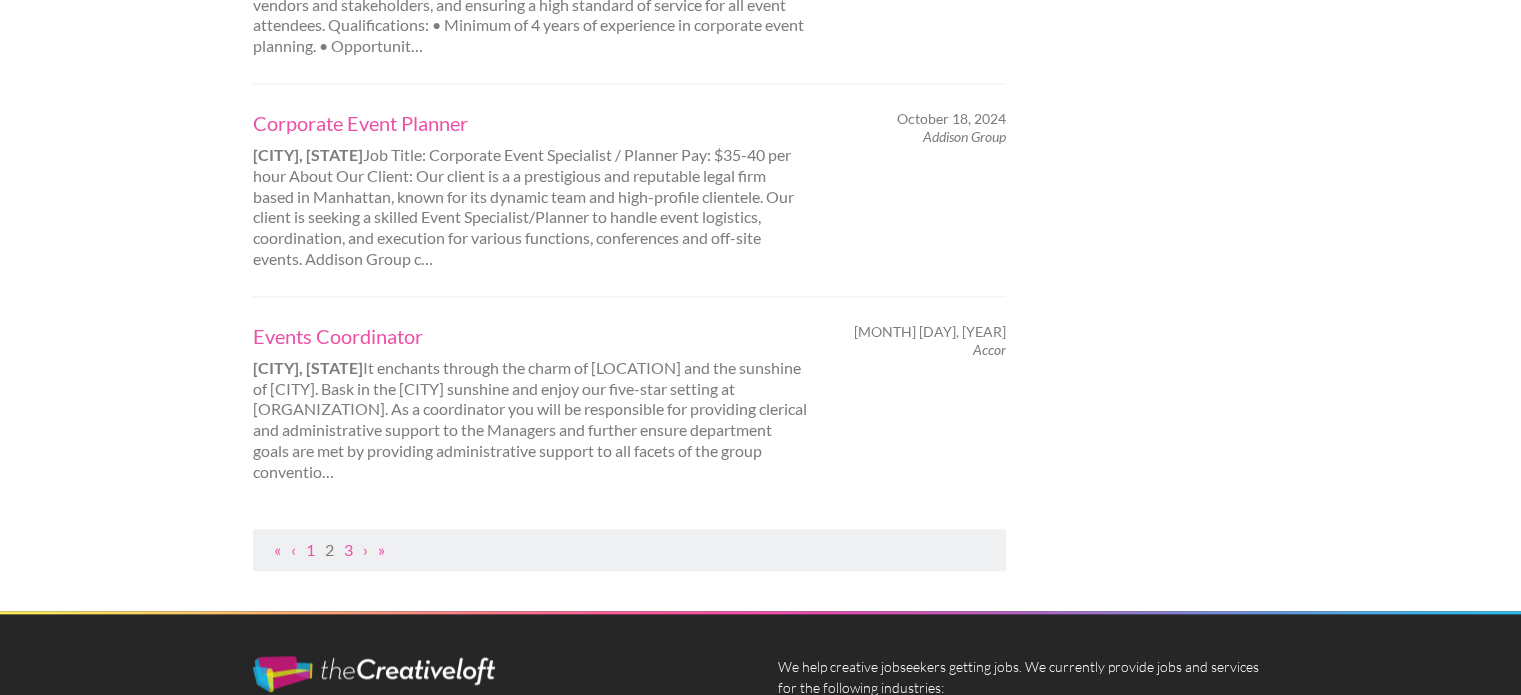 scroll, scrollTop: 2200, scrollLeft: 0, axis: vertical 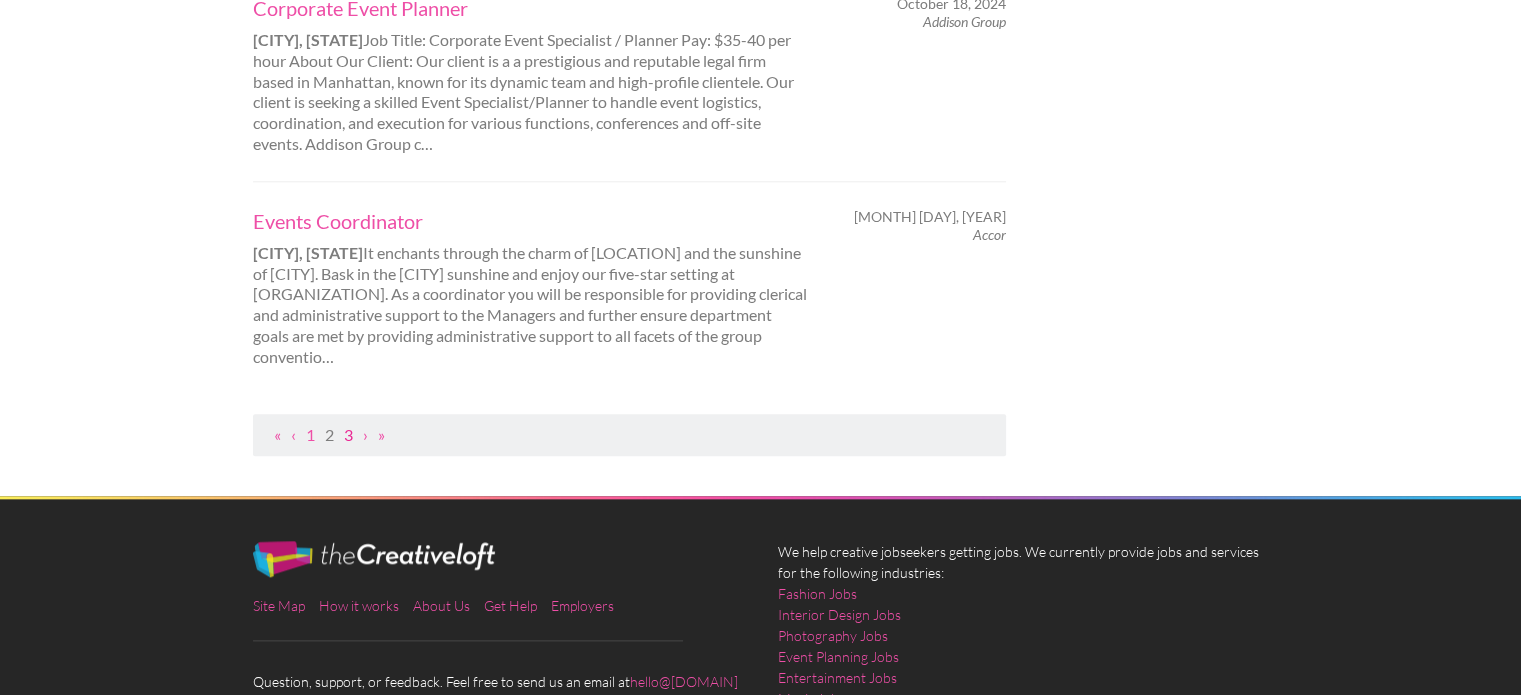 click on "3" at bounding box center (348, 434) 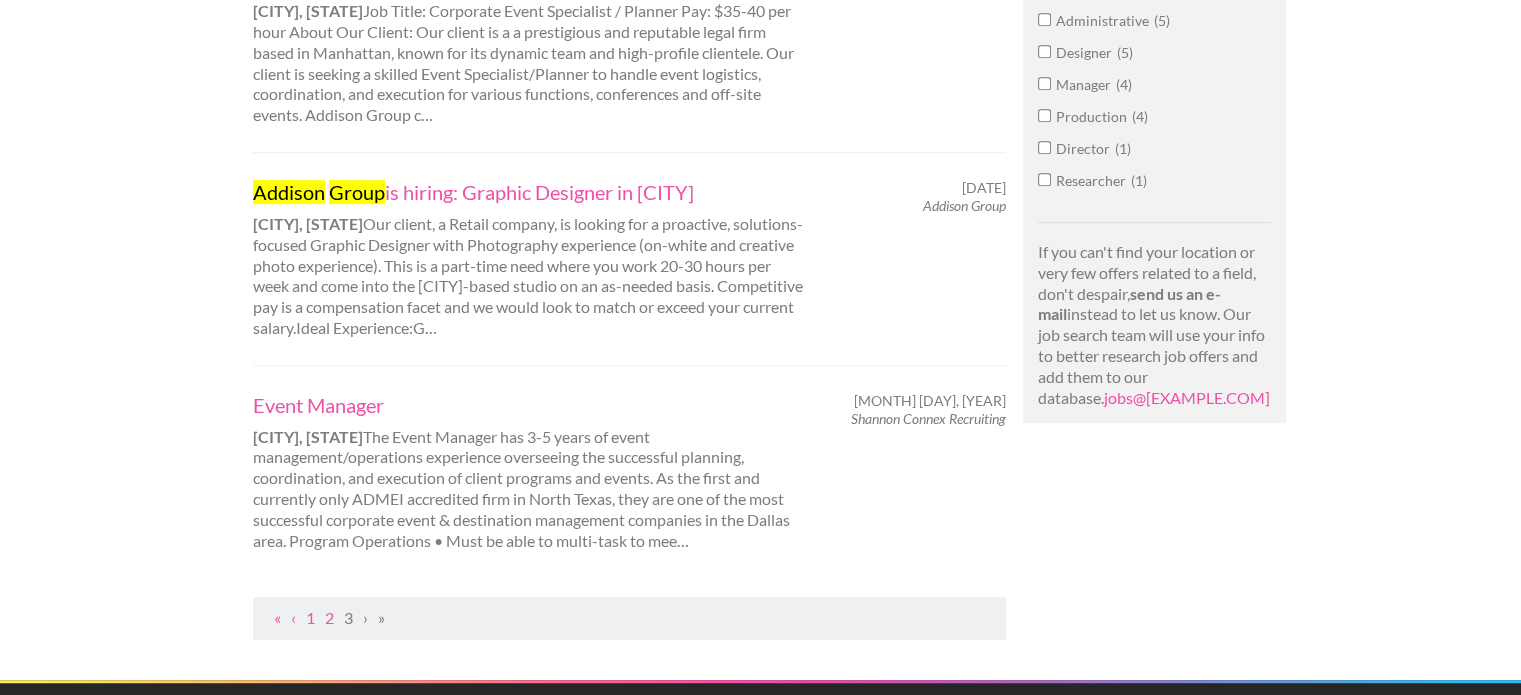 scroll, scrollTop: 1200, scrollLeft: 0, axis: vertical 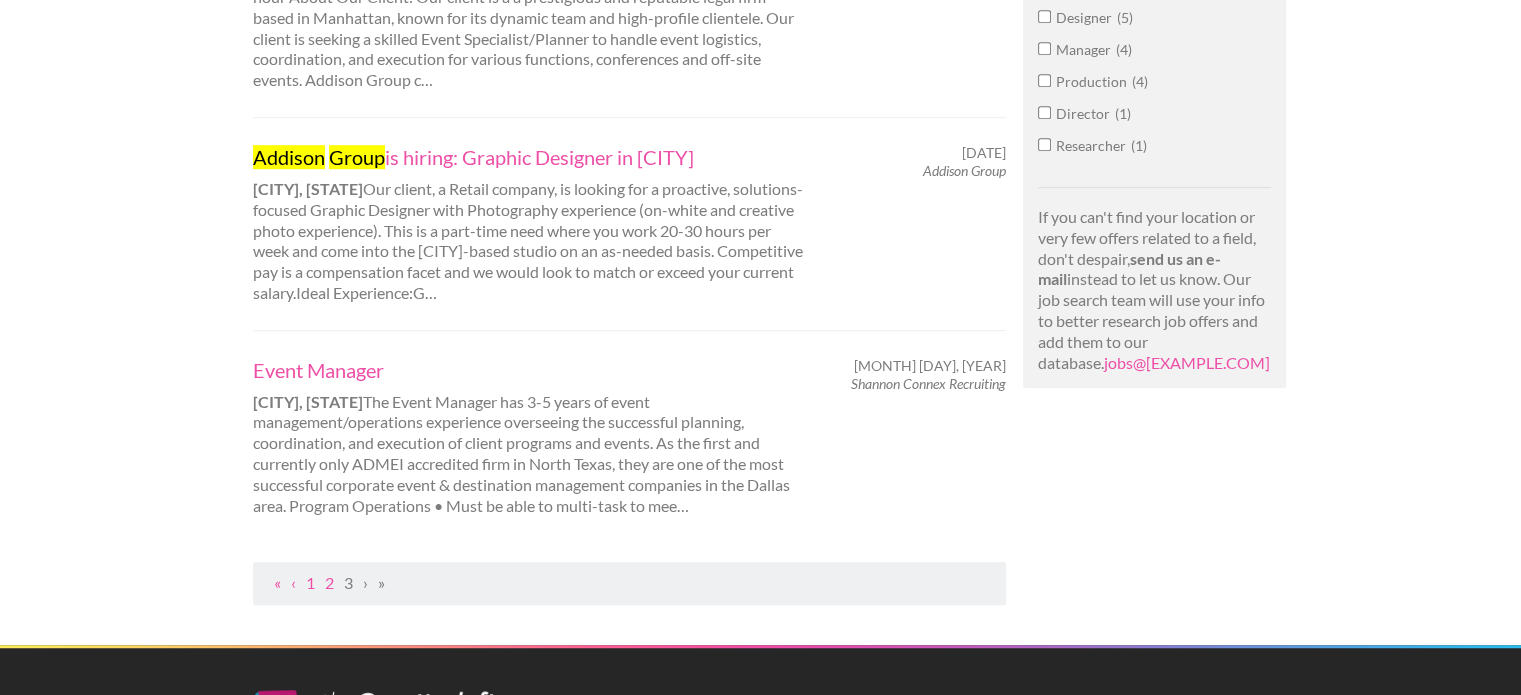 click on "3" at bounding box center (348, 582) 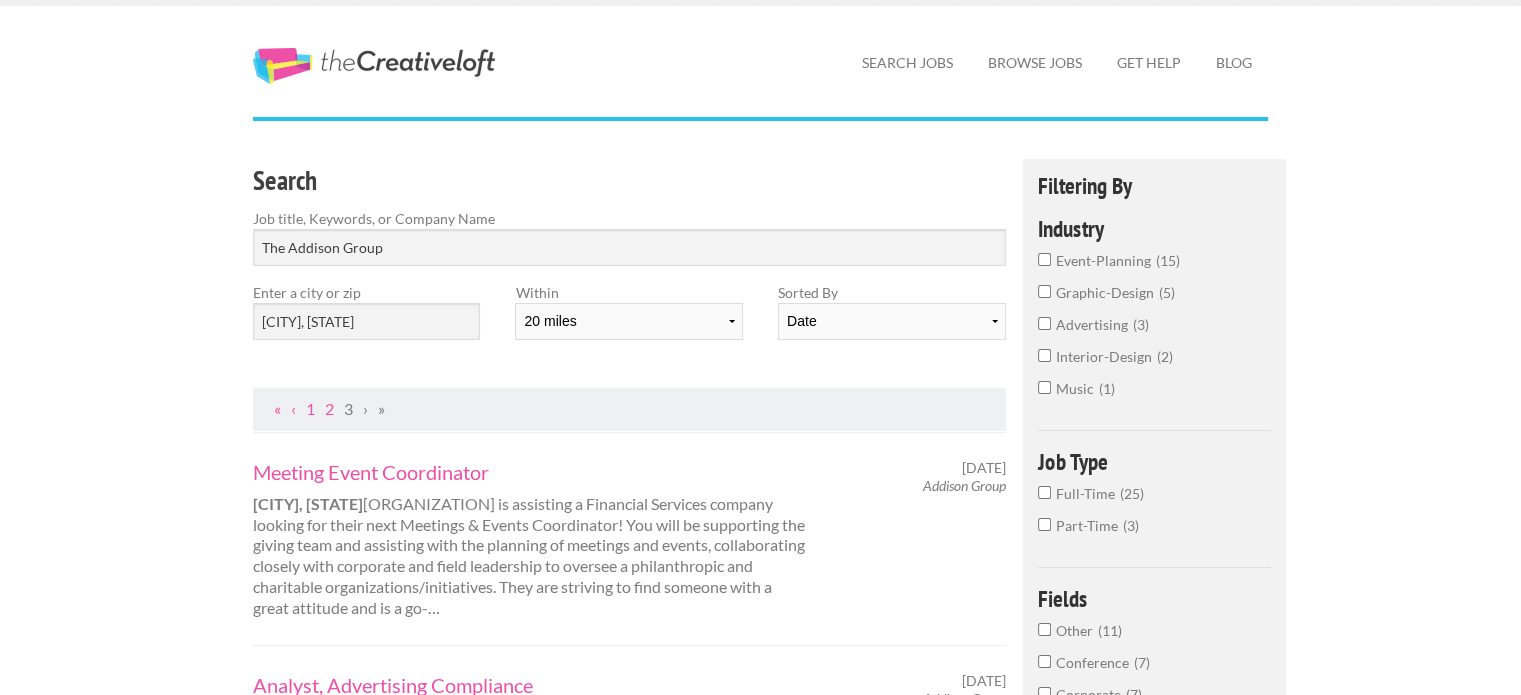 scroll, scrollTop: 0, scrollLeft: 0, axis: both 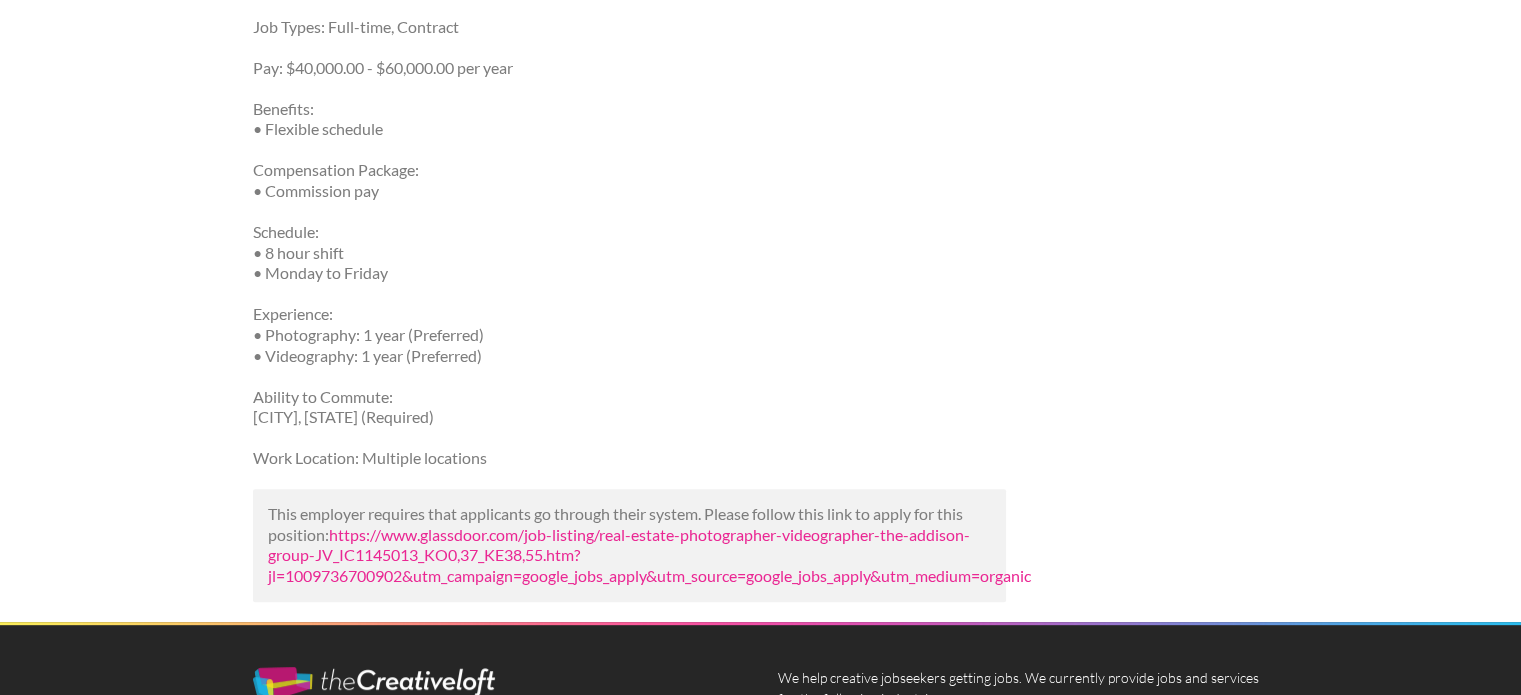 click on "https://www.glassdoor.com/job-listing/real-estate-photographer-videographer-the-addison-group-JV_IC1145013_KO0,37_KE38,55.htm?jl=1009736700902&utm_campaign=google_jobs_apply&utm_source=google_jobs_apply&utm_medium=organic" at bounding box center (649, 555) 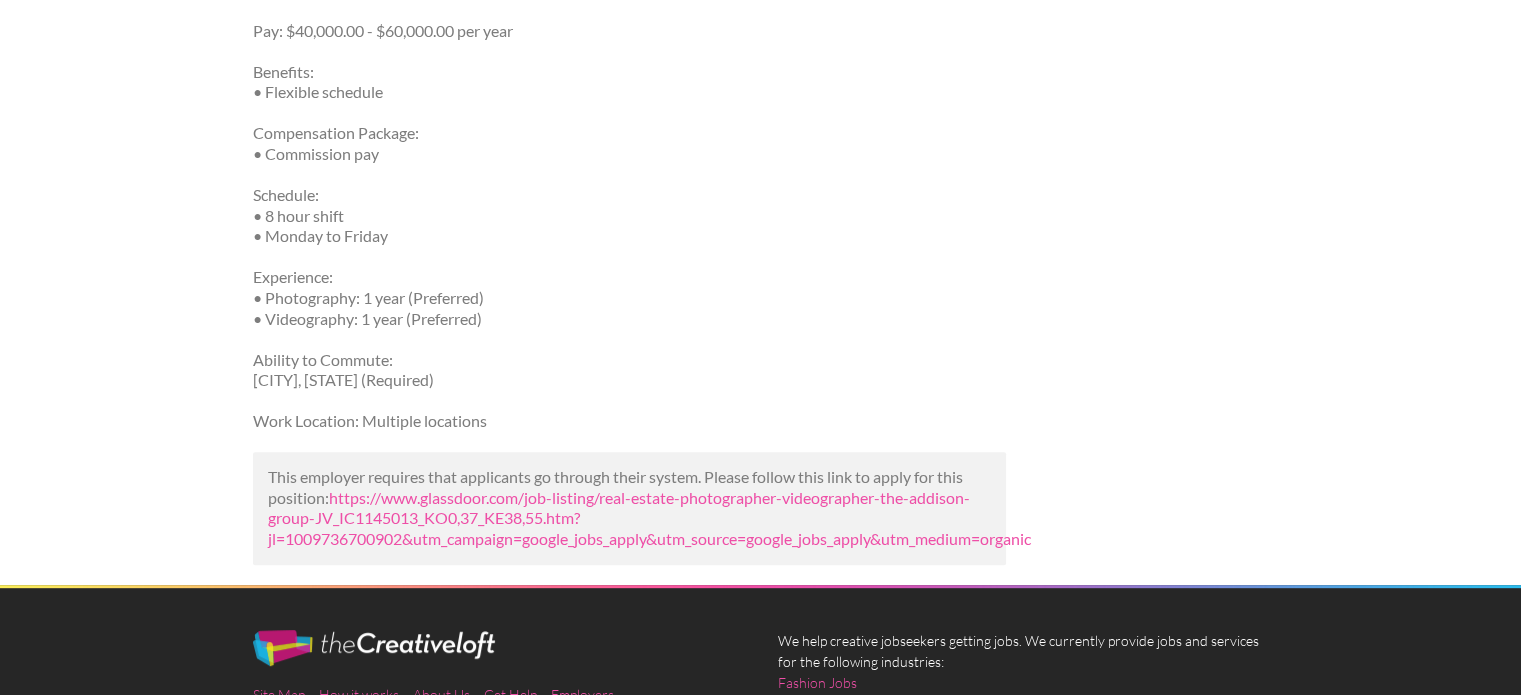 scroll, scrollTop: 800, scrollLeft: 0, axis: vertical 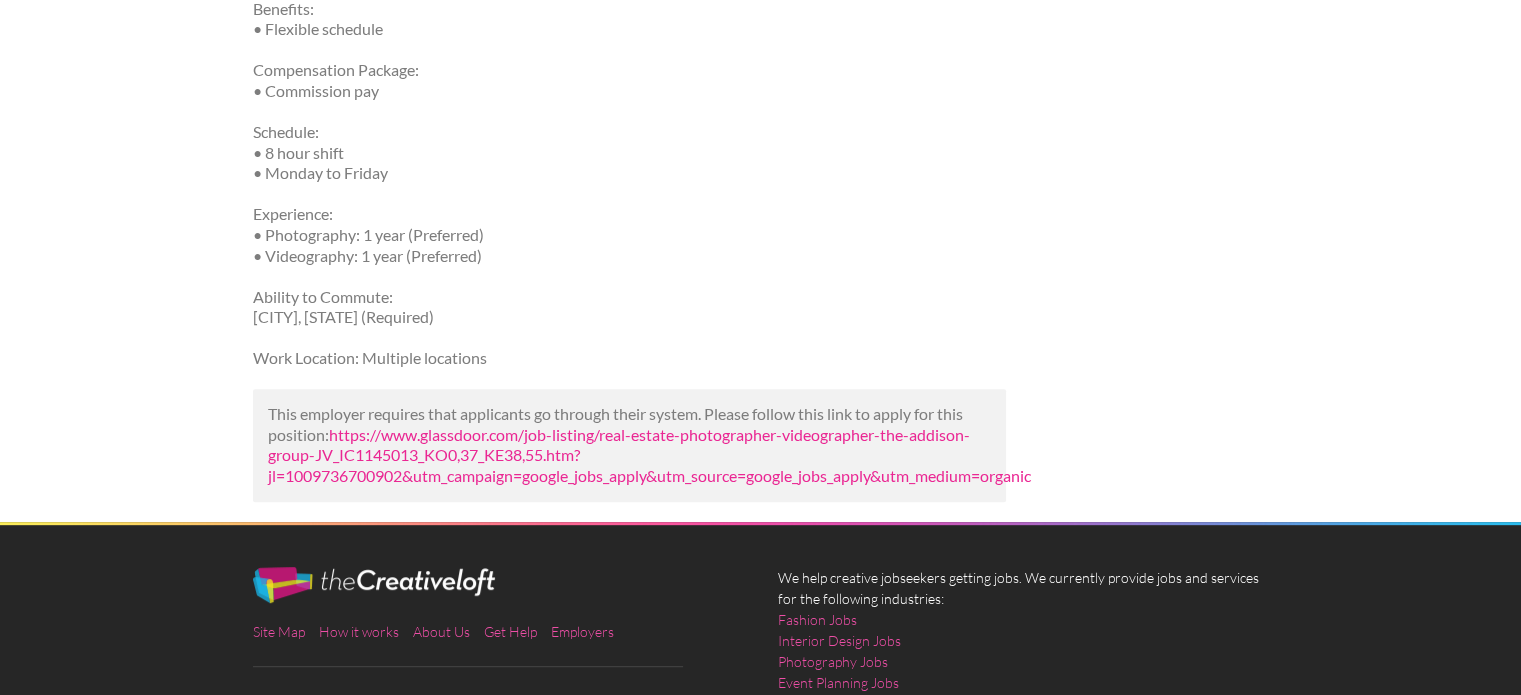 click on "https://www.glassdoor.com/job-listing/real-estate-photographer-videographer-the-addison-group-JV_IC1145013_KO0,37_KE38,55.htm?jl=1009736700902&utm_campaign=google_jobs_apply&utm_source=google_jobs_apply&utm_medium=organic" at bounding box center (649, 455) 